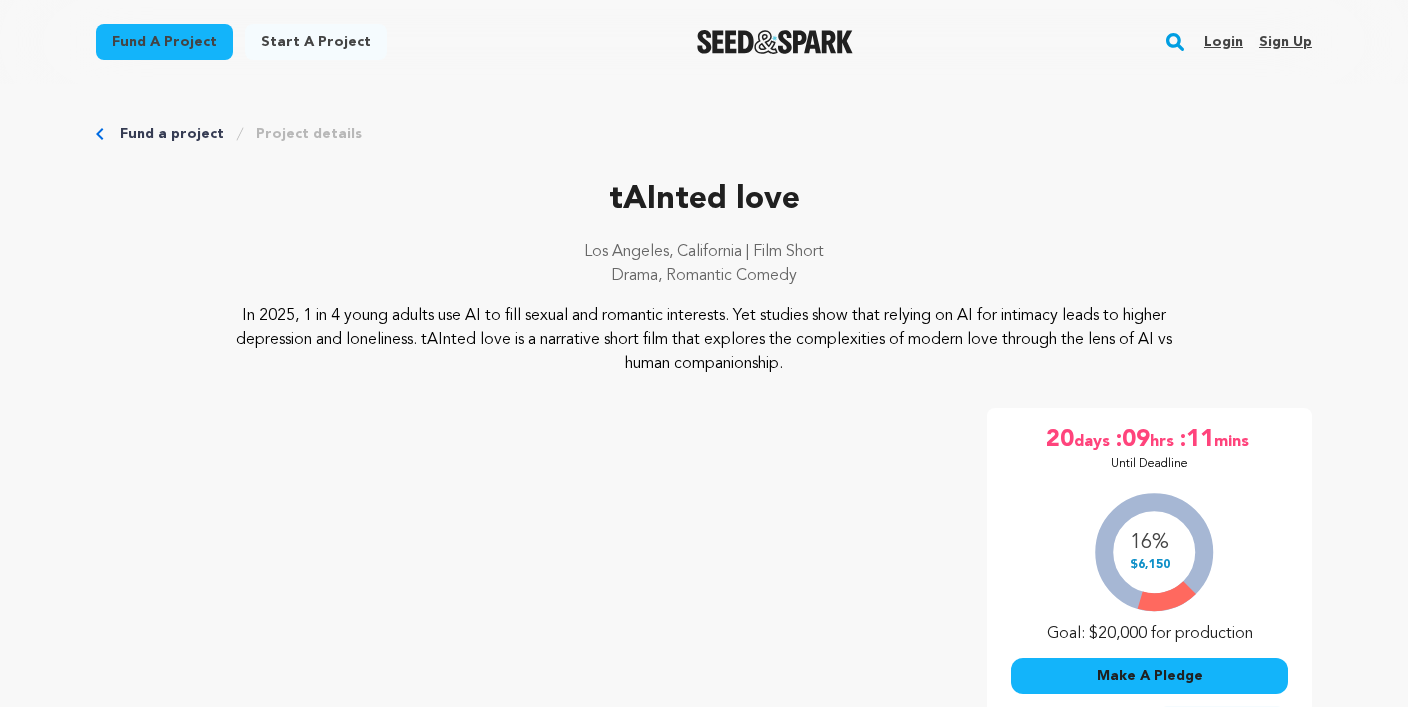 scroll, scrollTop: 0, scrollLeft: 0, axis: both 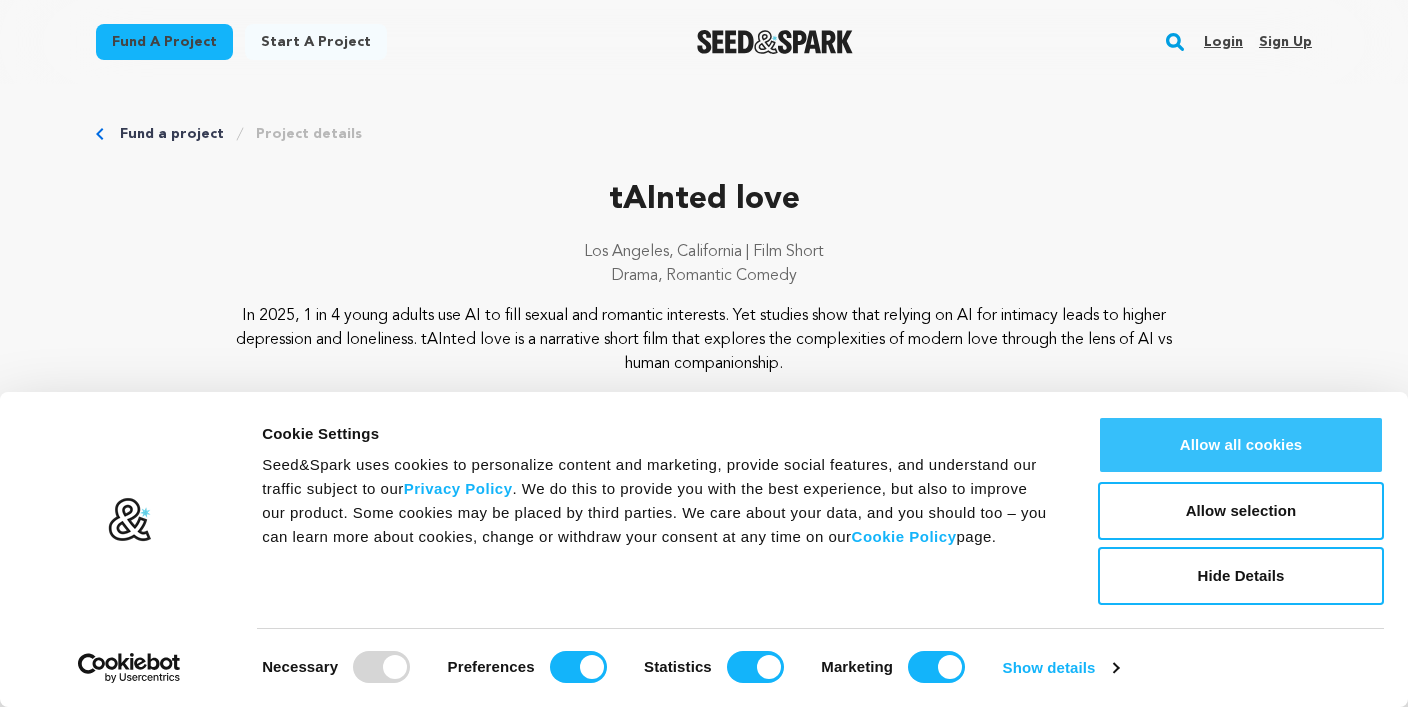 click on "Allow all cookies" at bounding box center (1241, 445) 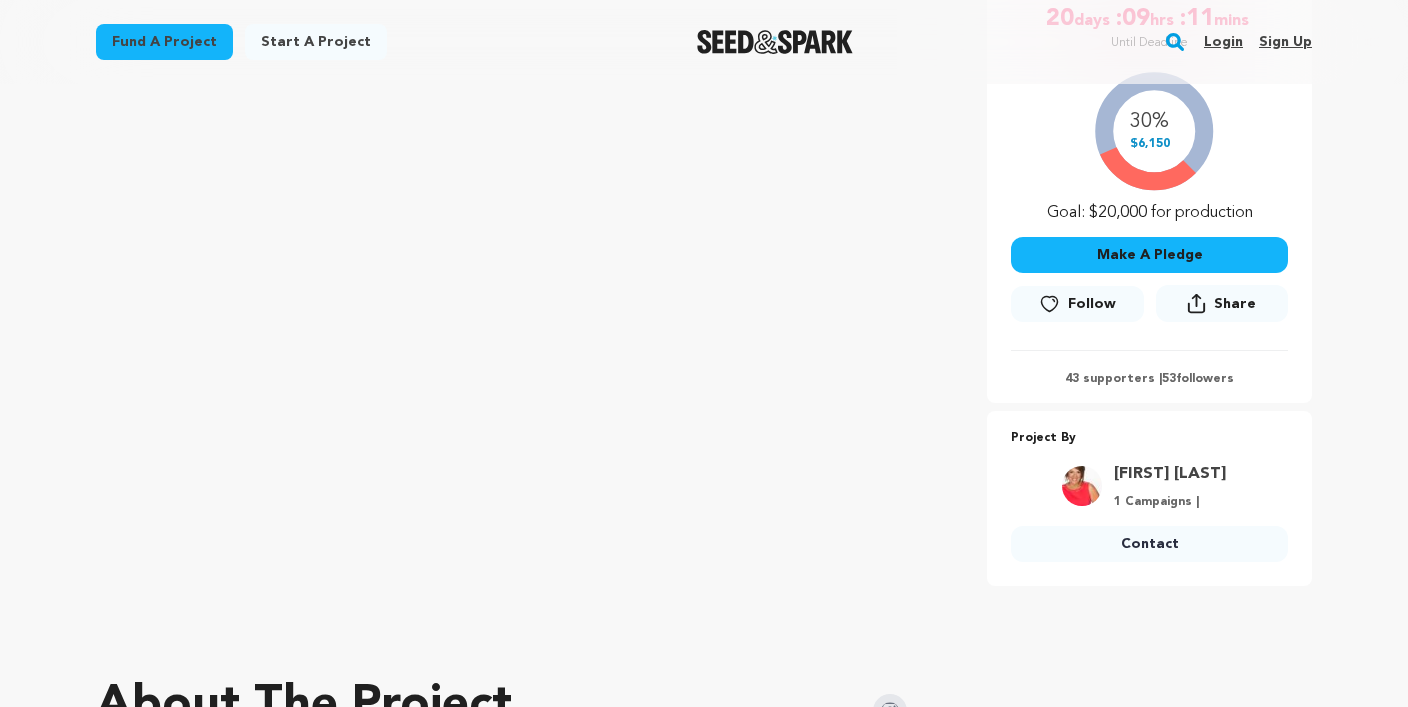 scroll, scrollTop: 449, scrollLeft: 0, axis: vertical 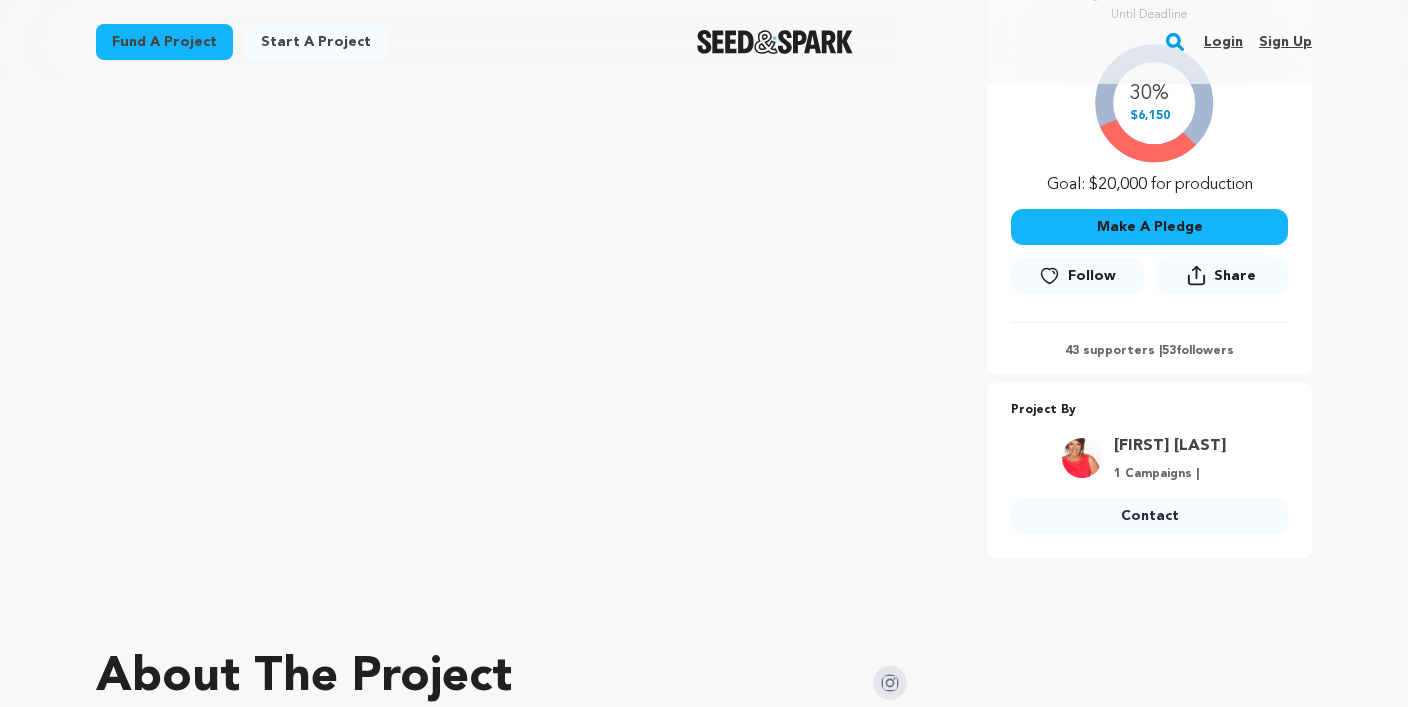 click on "Make A Pledge" at bounding box center (1149, 227) 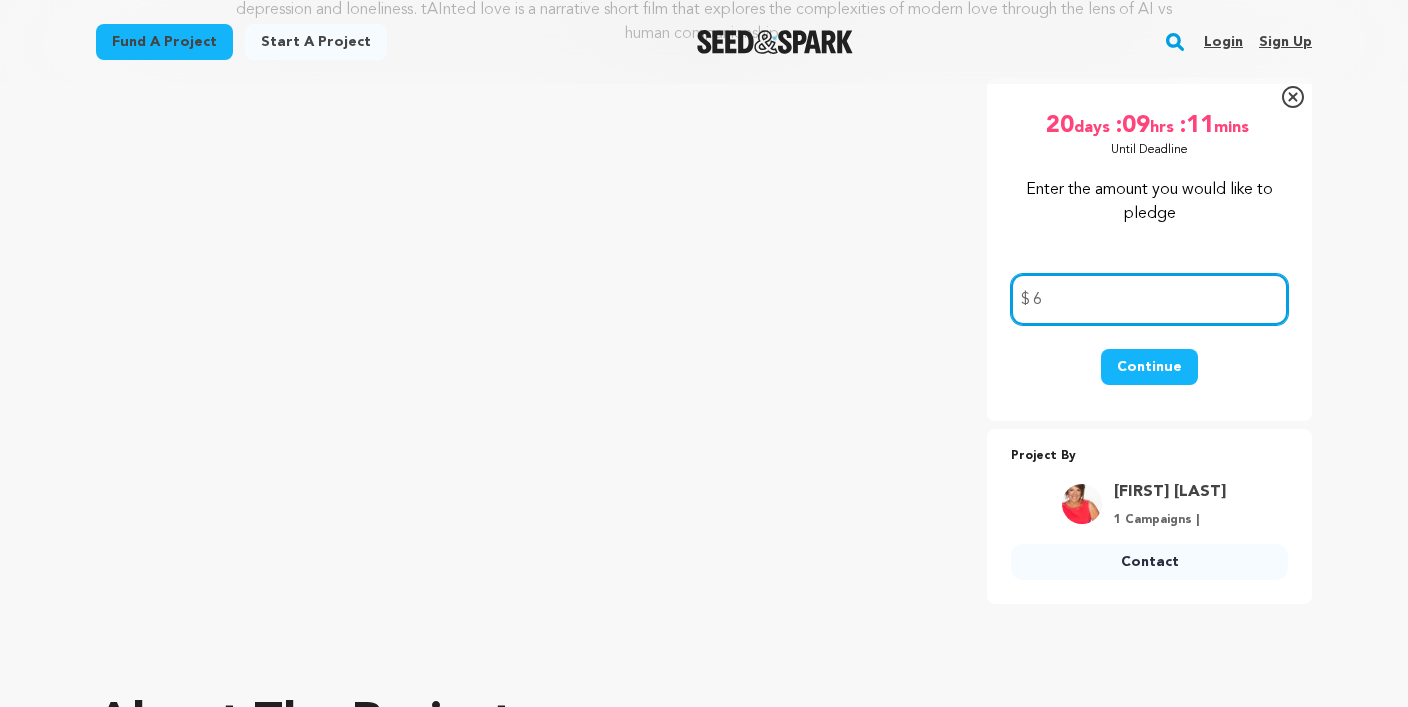 scroll, scrollTop: 326, scrollLeft: 0, axis: vertical 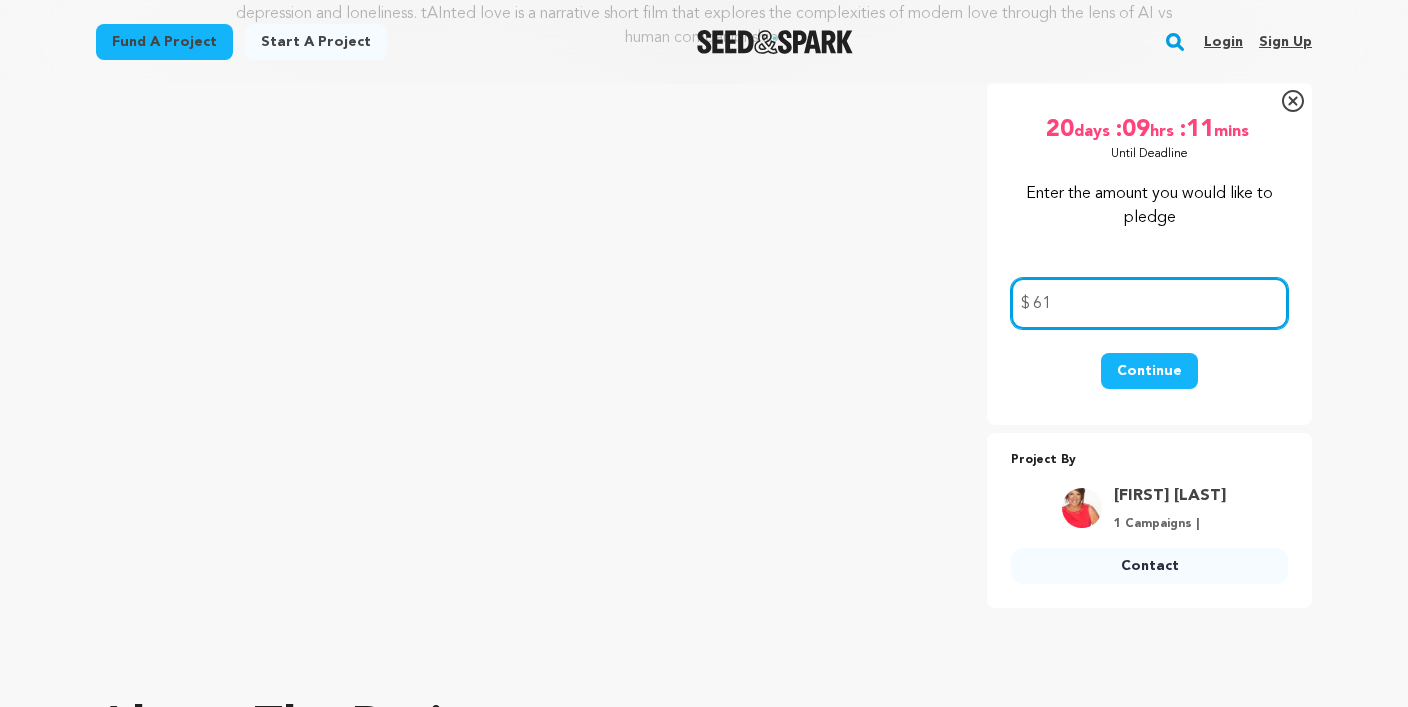 type on "6" 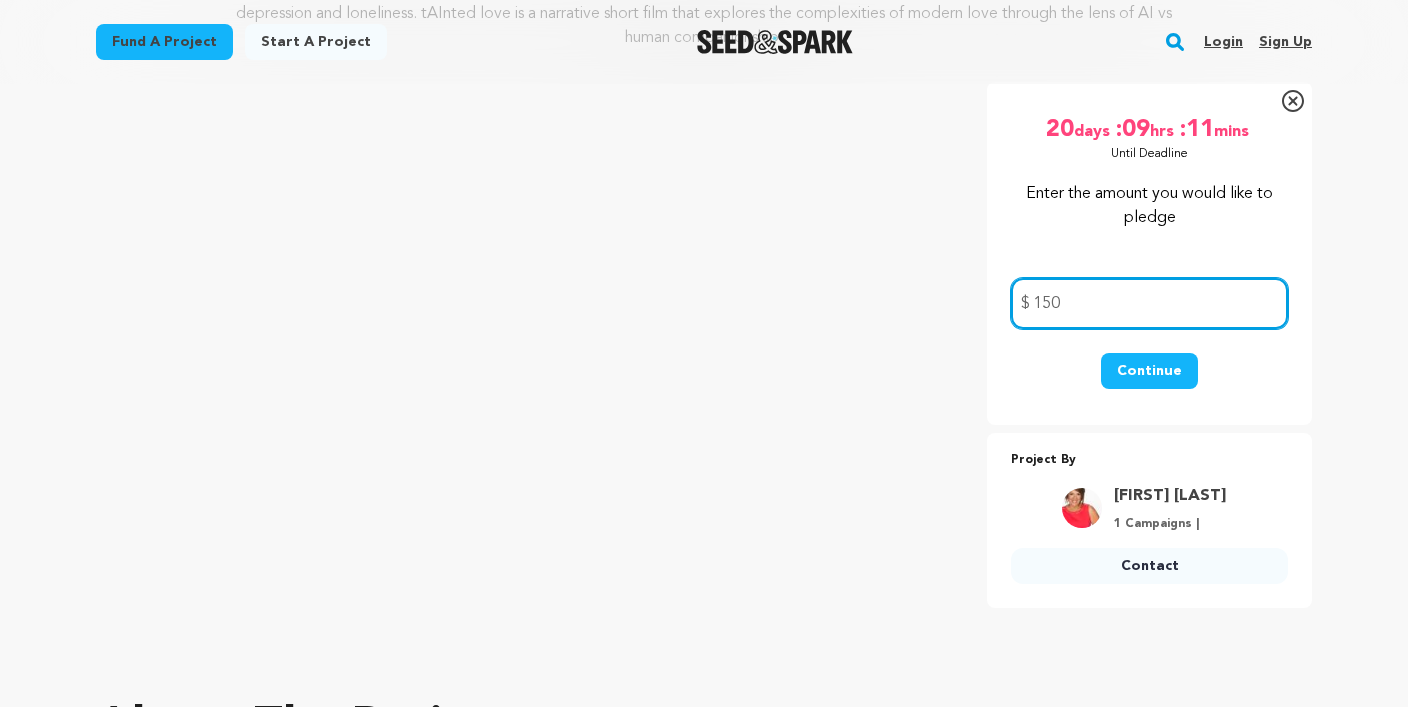 type on "150" 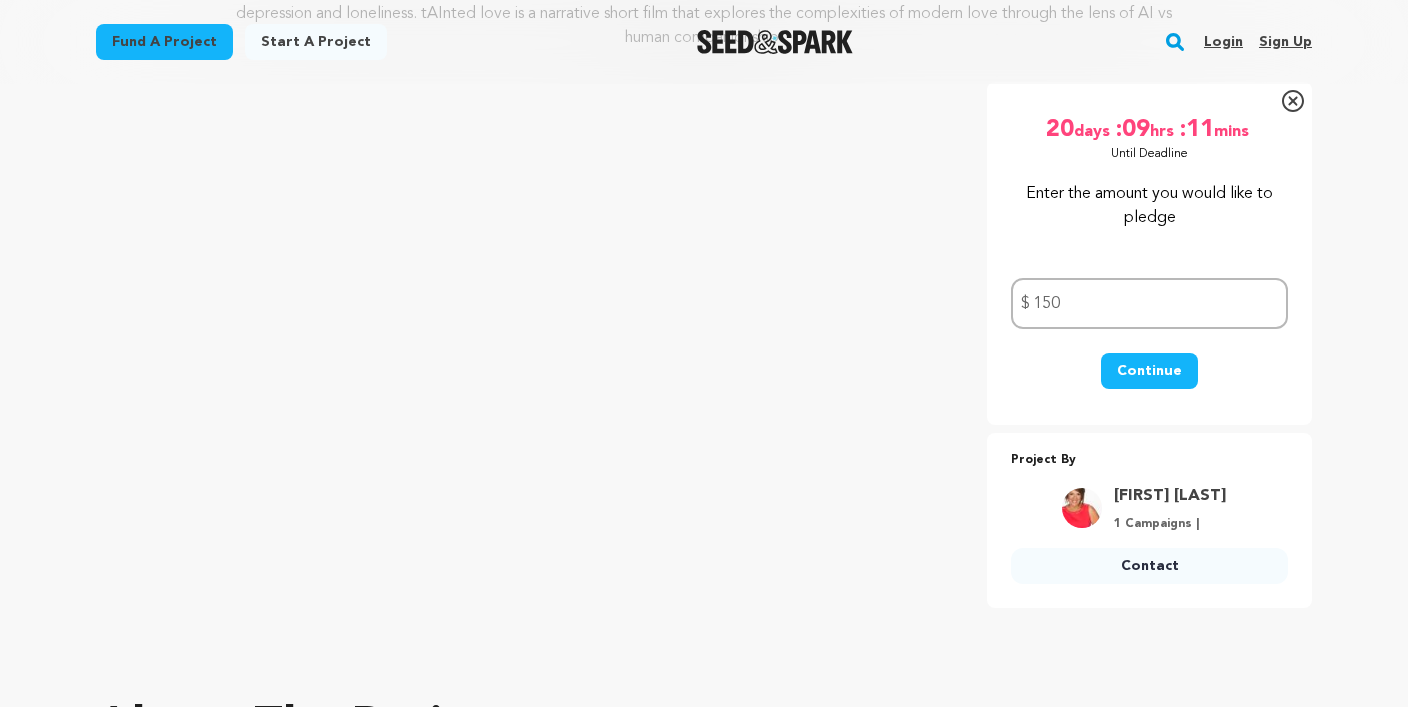 click on "Continue" at bounding box center [1149, 371] 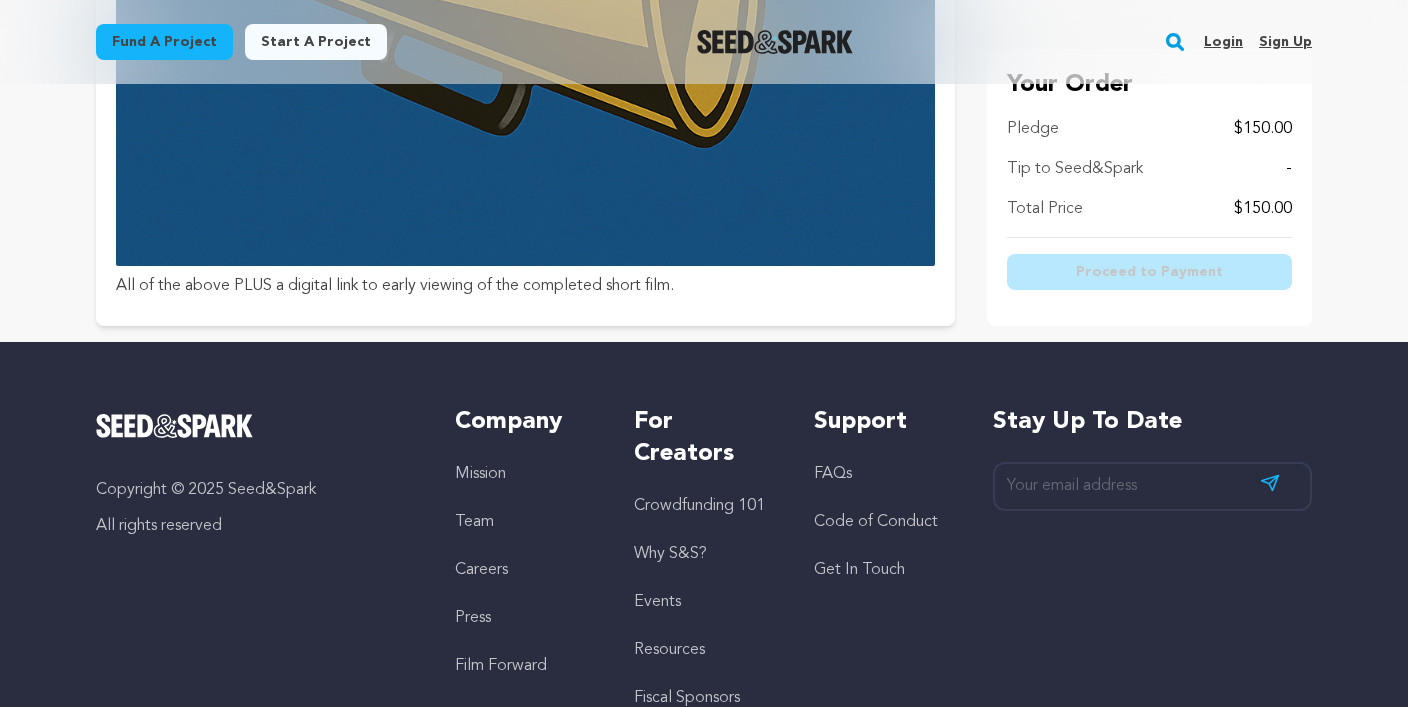 scroll, scrollTop: 3121, scrollLeft: 0, axis: vertical 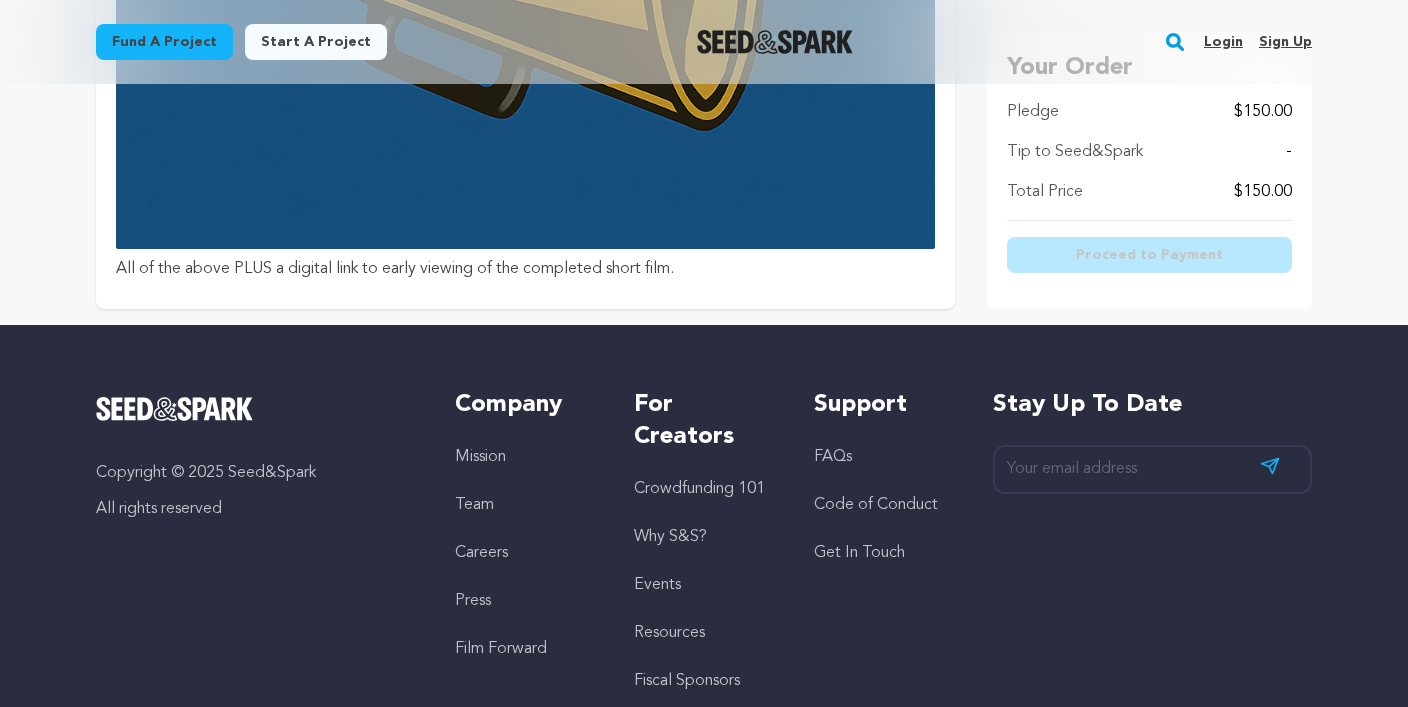 click on "$100
or more
Hype Team
All of the above PLUS a digital link to early viewing of the completed short film." at bounding box center (525, -177) 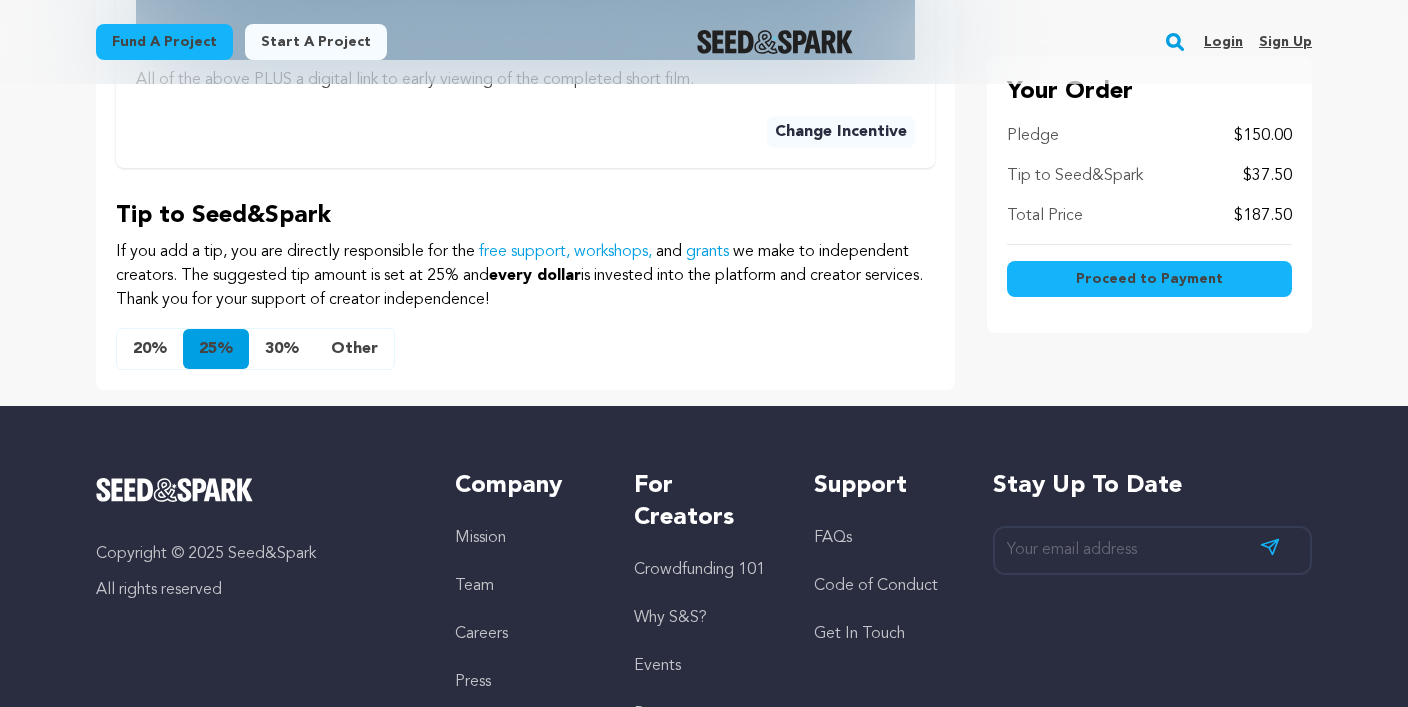 scroll, scrollTop: 1491, scrollLeft: 0, axis: vertical 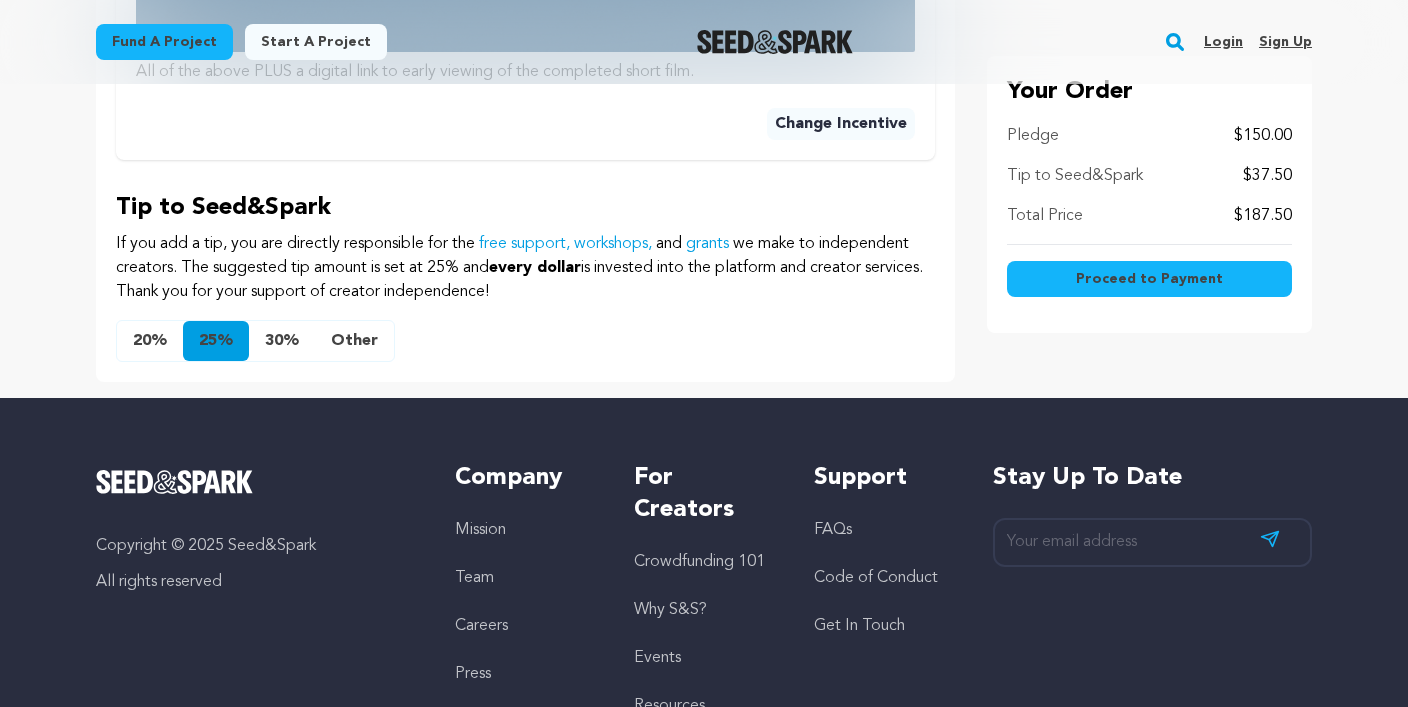 click on "Other" at bounding box center (354, 341) 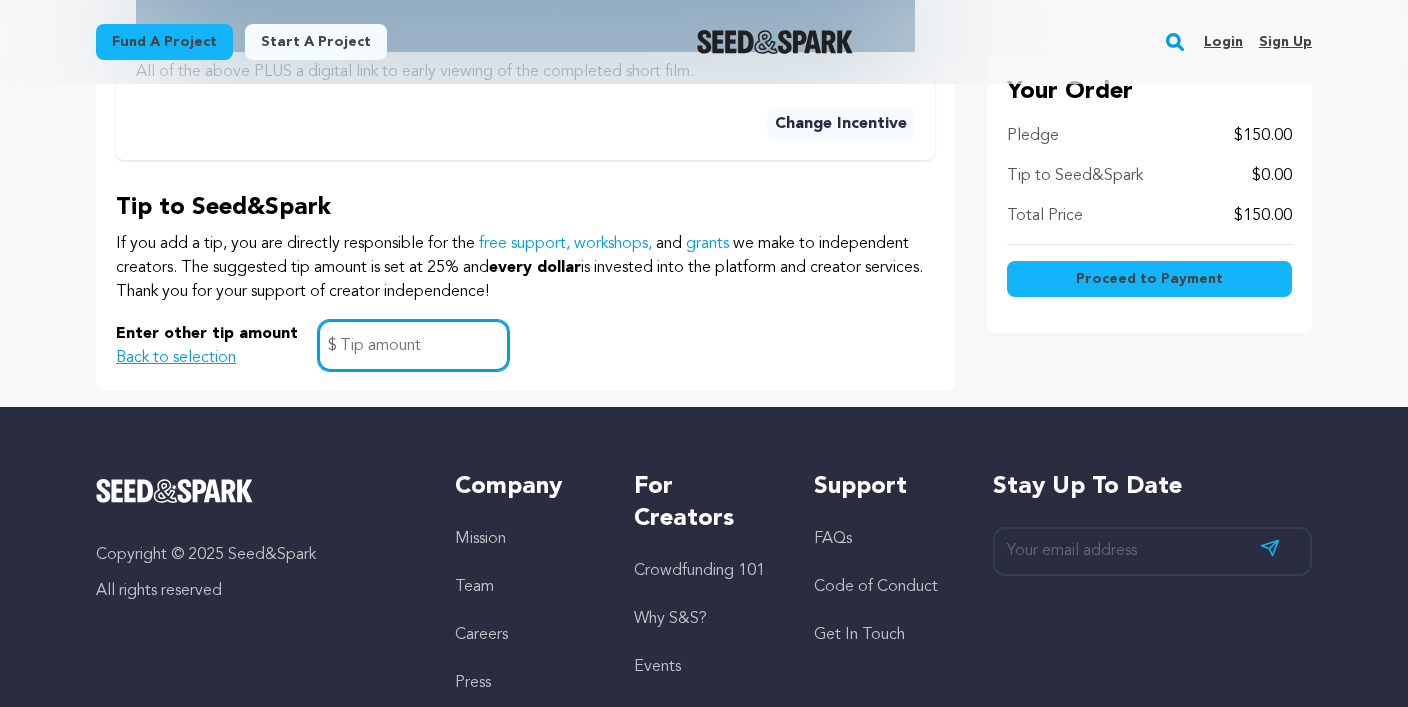 click at bounding box center [413, 345] 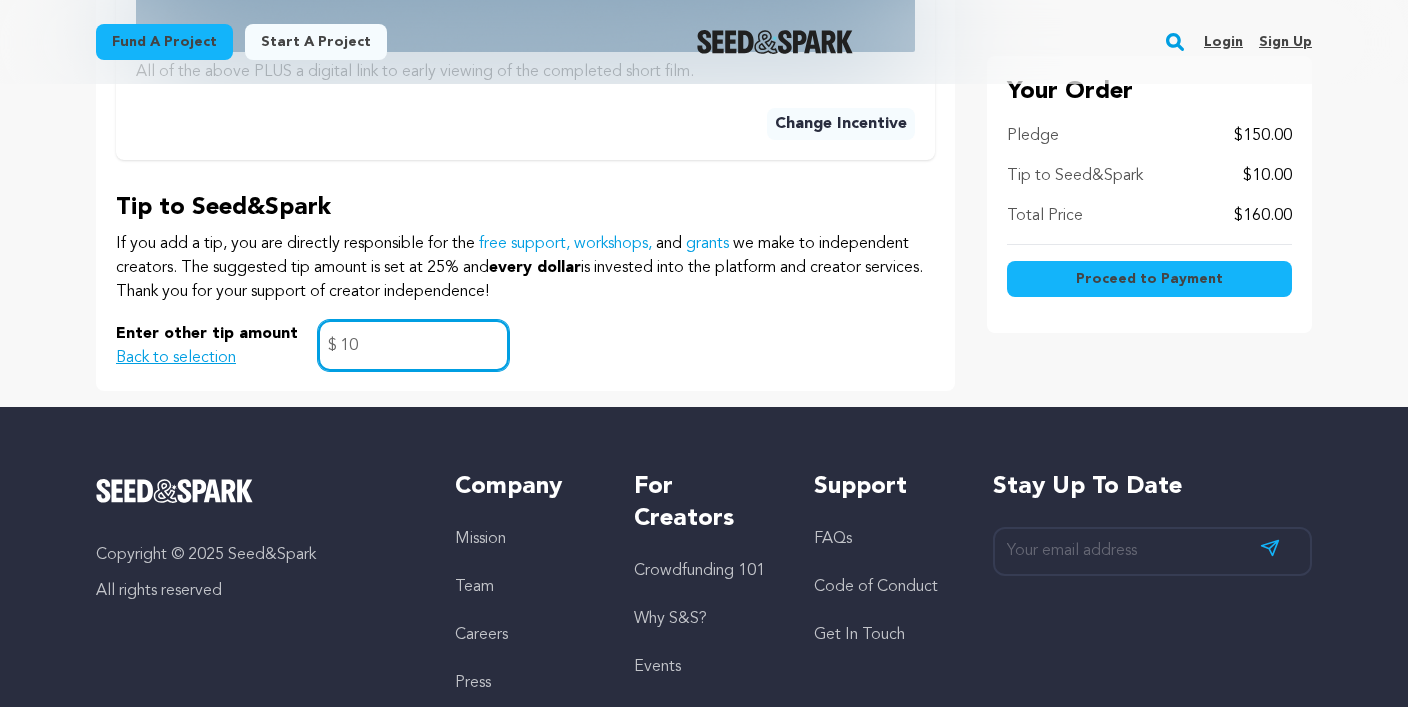 type on "10" 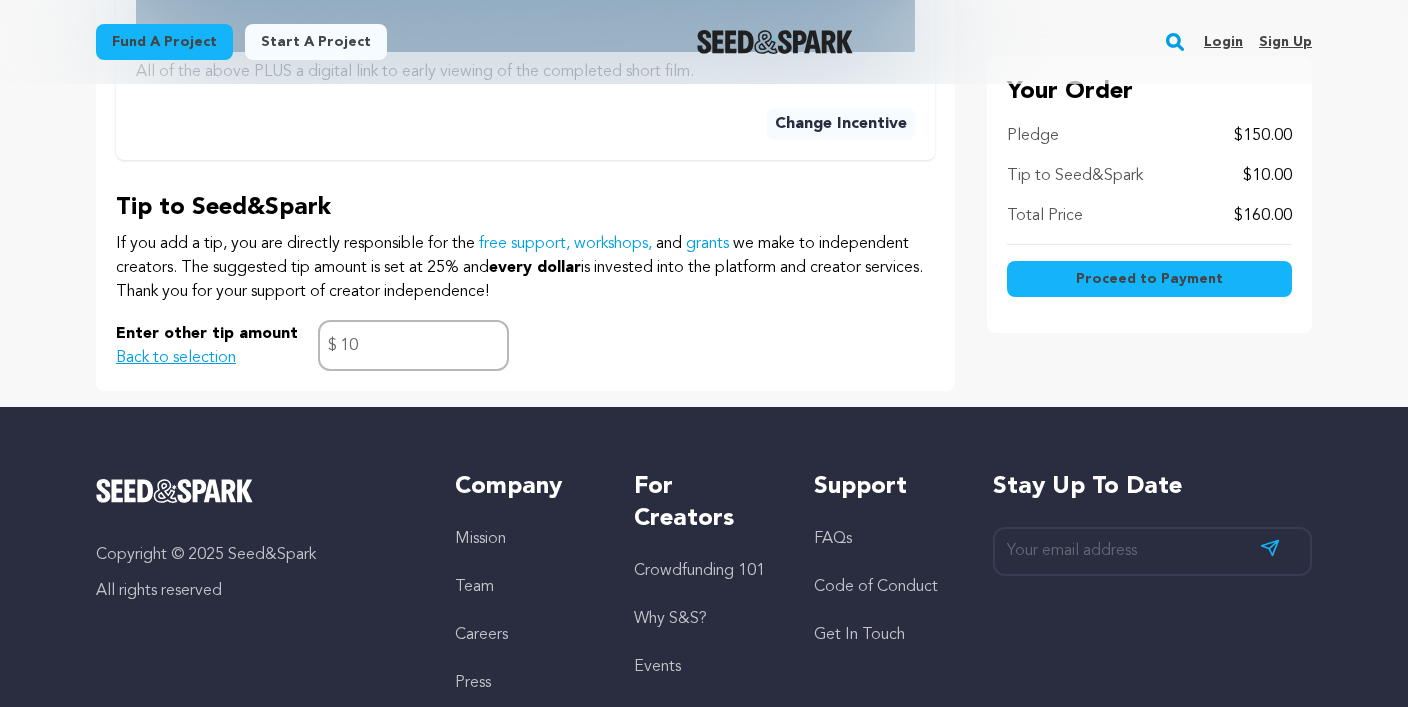 click on "Your Order
Pledge
$150.00
Tip to Seed&Spark
$10.00
Total Price
$160.00
Proceed to Payment" at bounding box center (1149, -406) 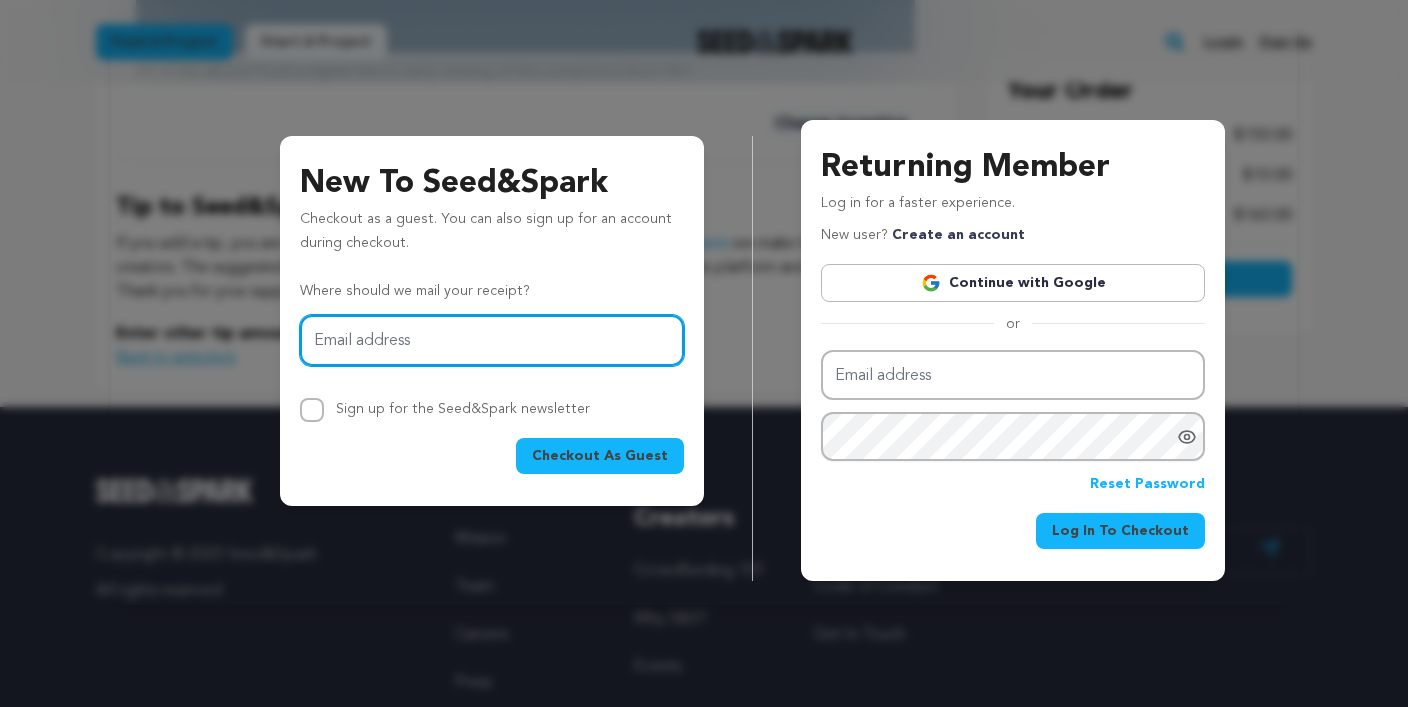 click on "Email address" at bounding box center (492, 340) 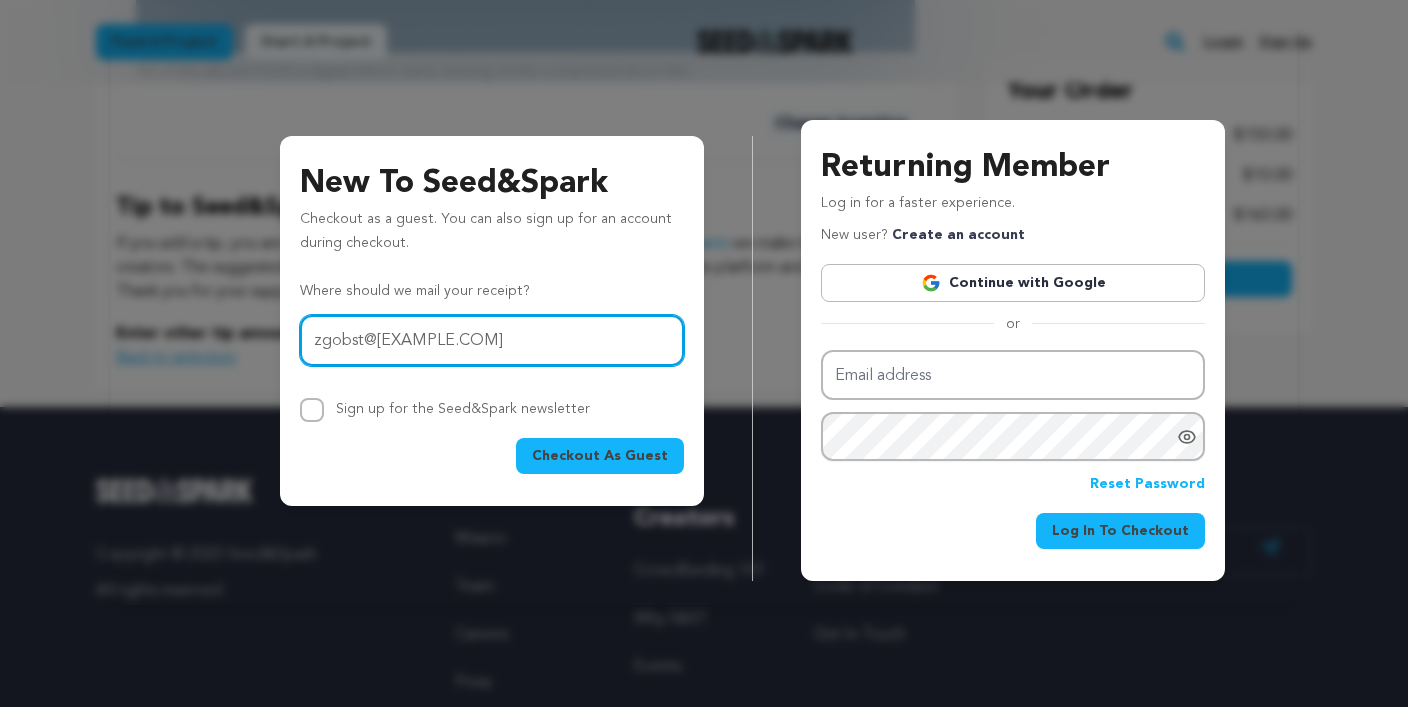type on "[USERNAME]@example.com" 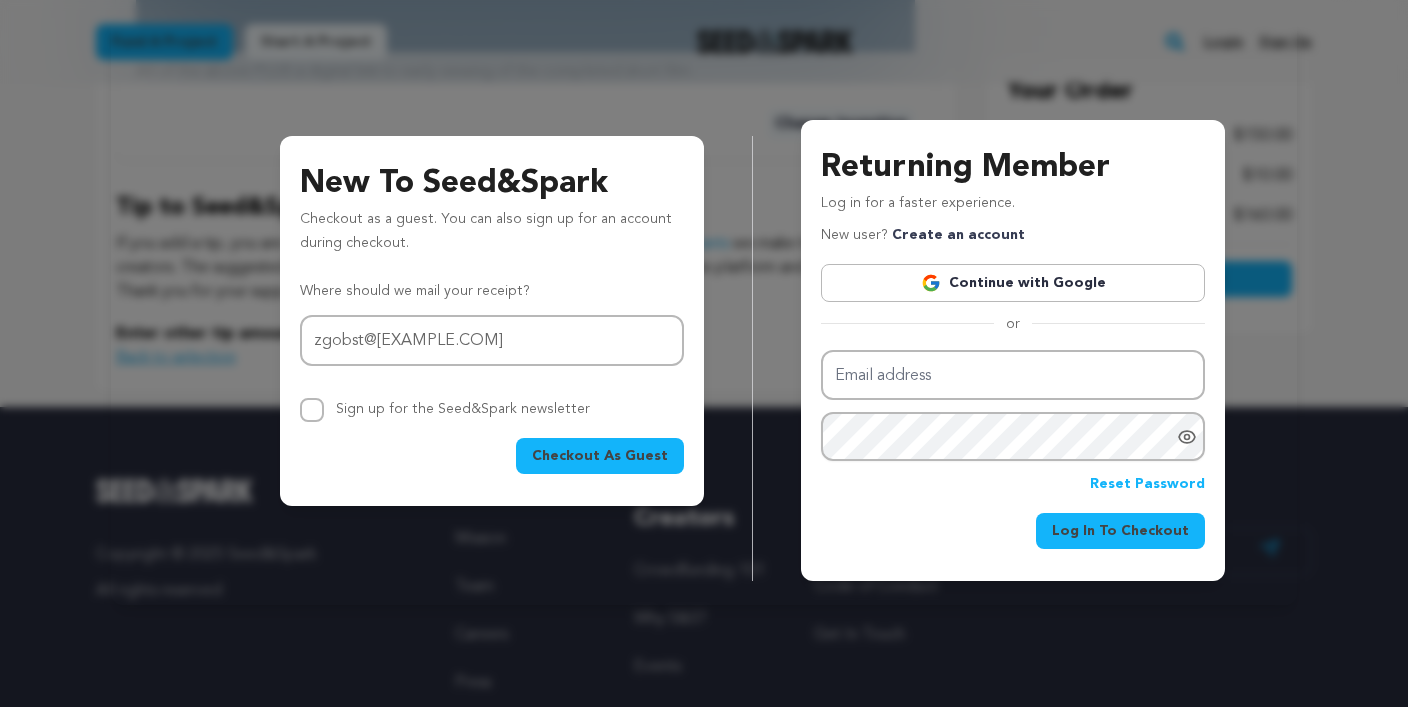 click on "Checkout As Guest" at bounding box center (600, 456) 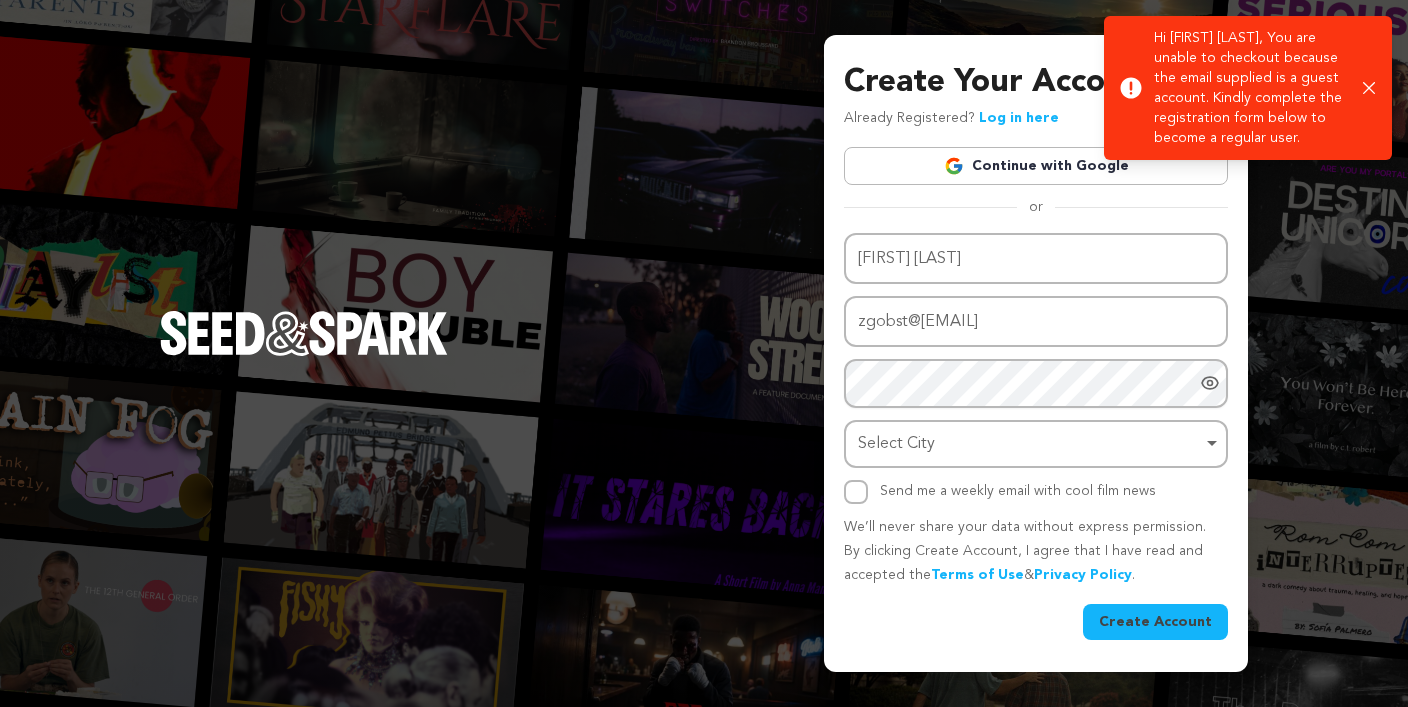 scroll, scrollTop: 0, scrollLeft: 0, axis: both 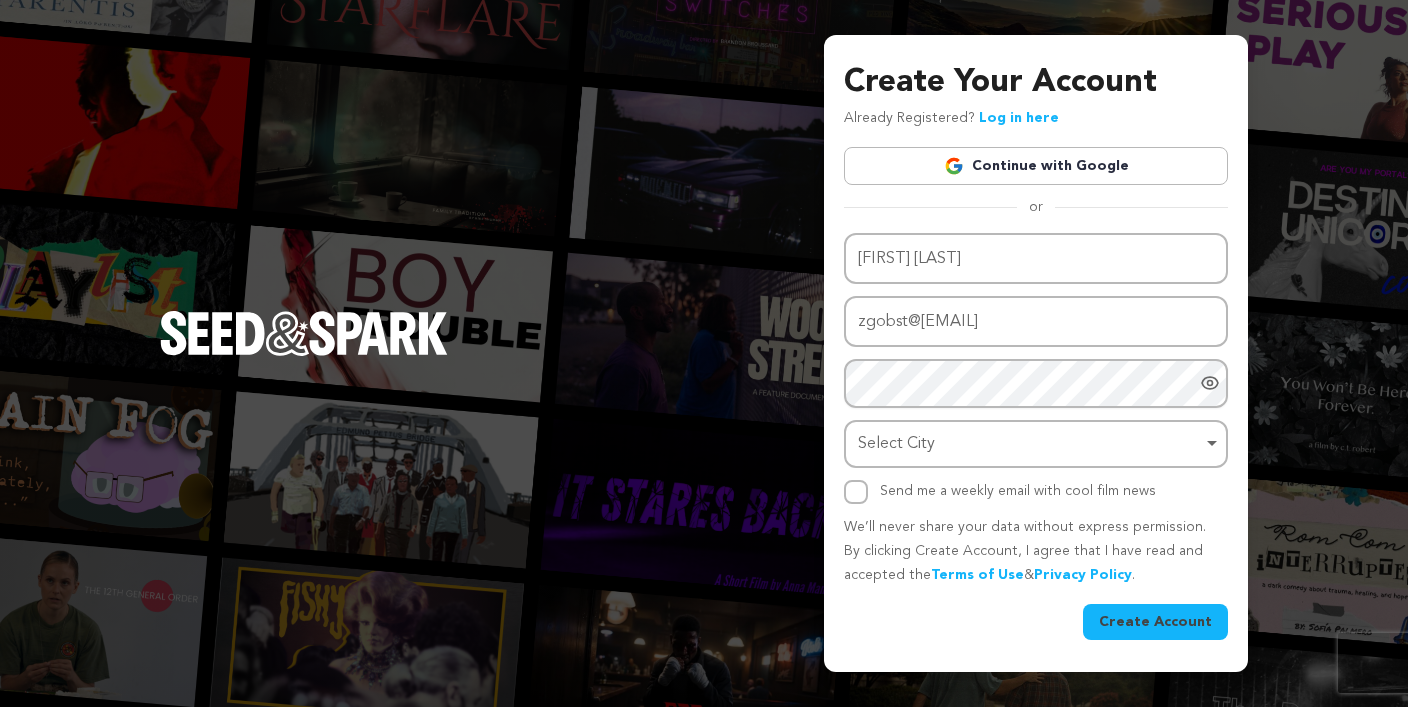 click on "Continue with Google" at bounding box center (1036, 166) 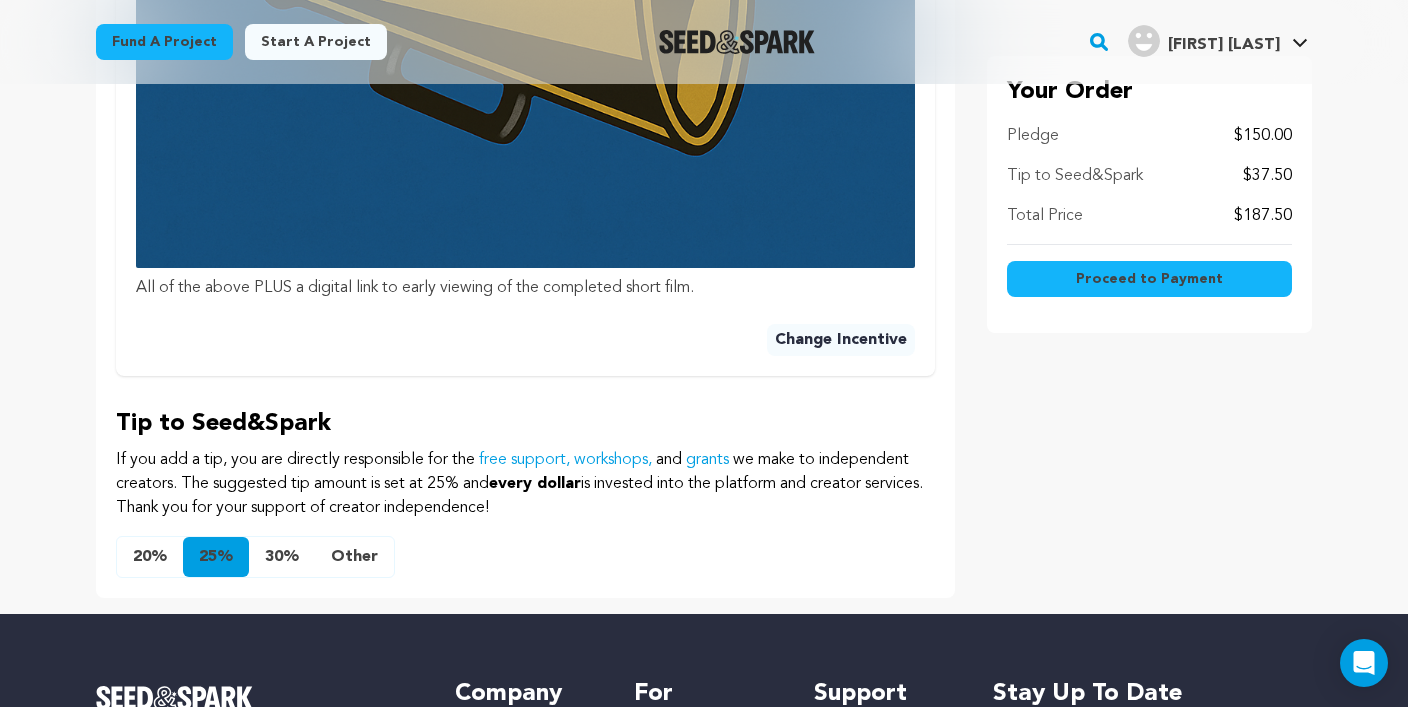 scroll, scrollTop: 1277, scrollLeft: 0, axis: vertical 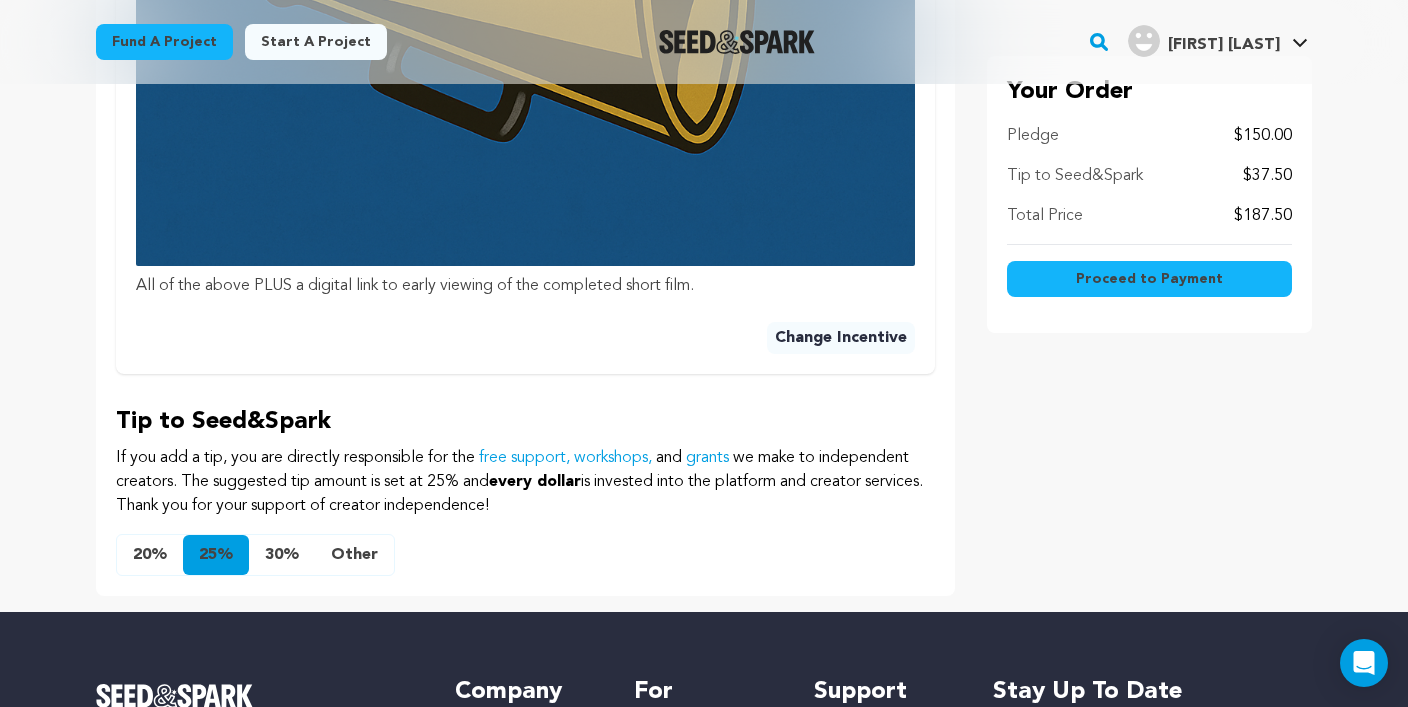 click on "Other" at bounding box center (354, 555) 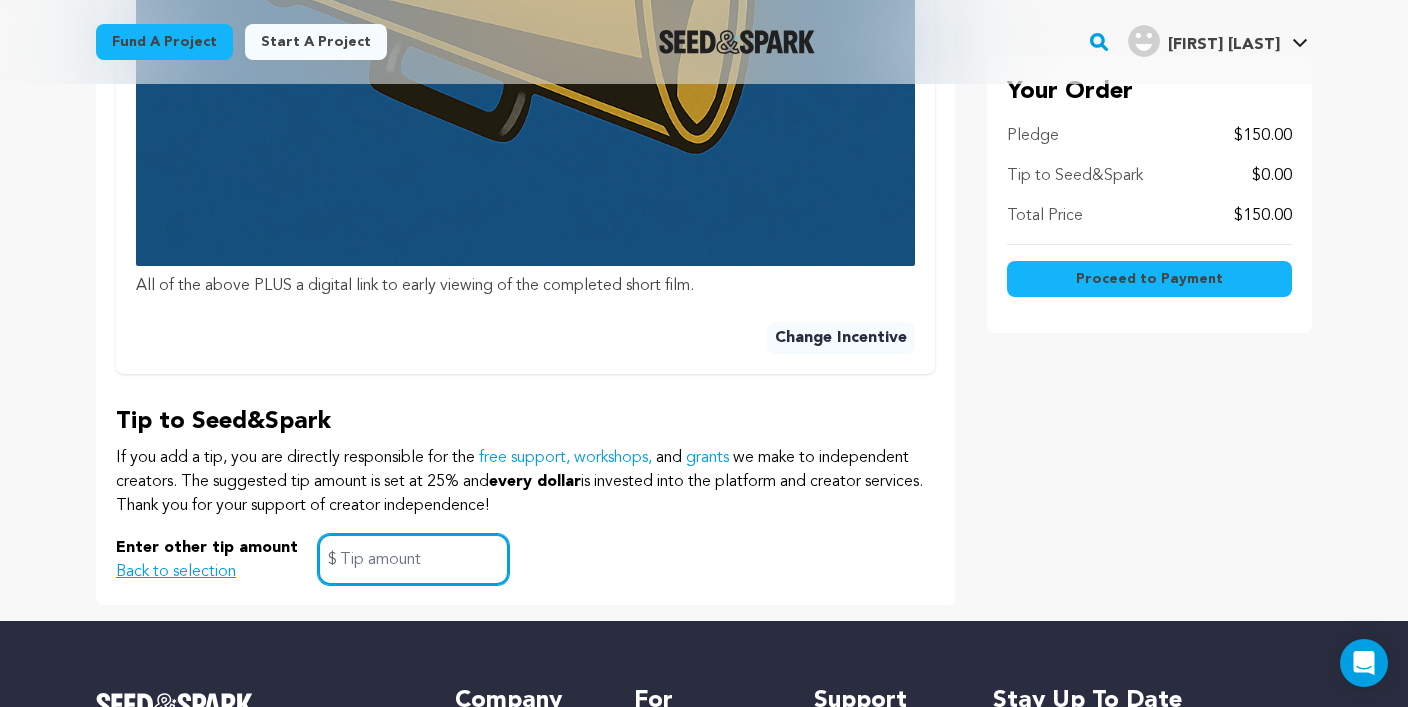 click at bounding box center [413, 559] 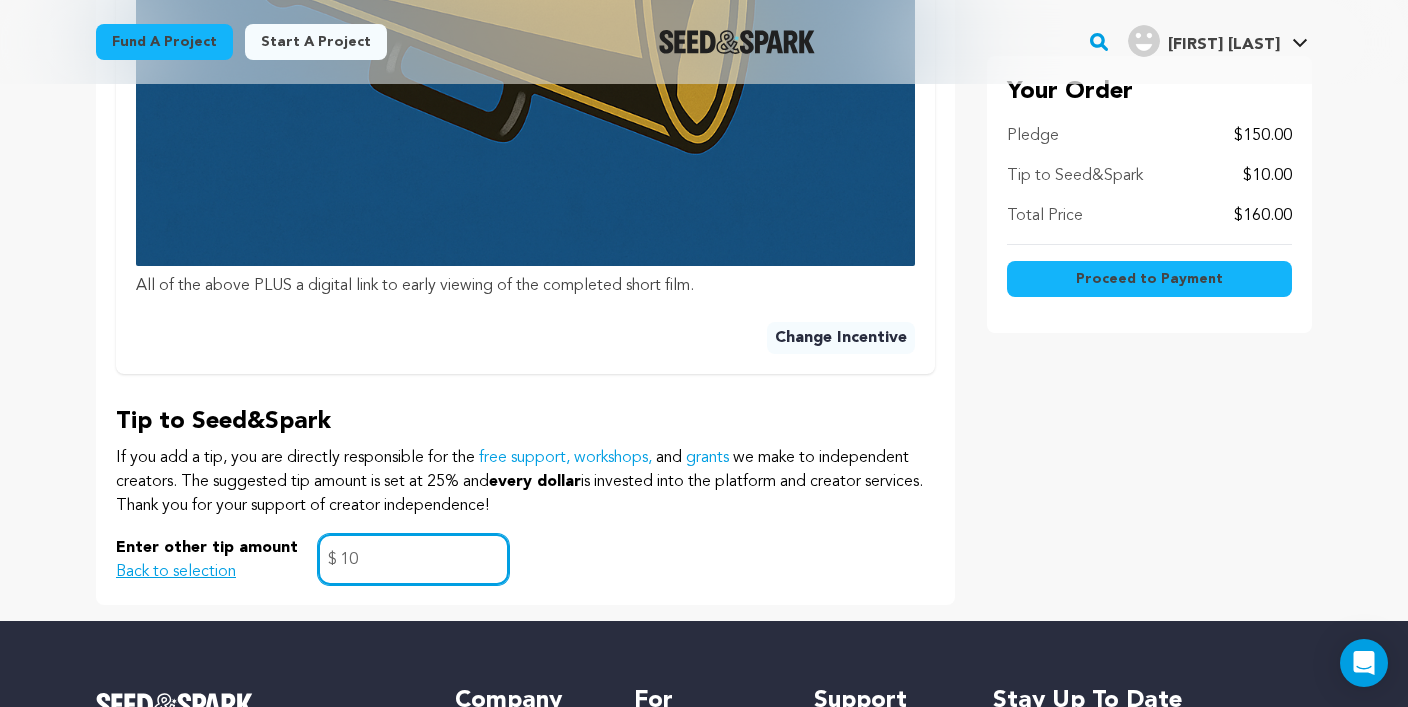 type on "10" 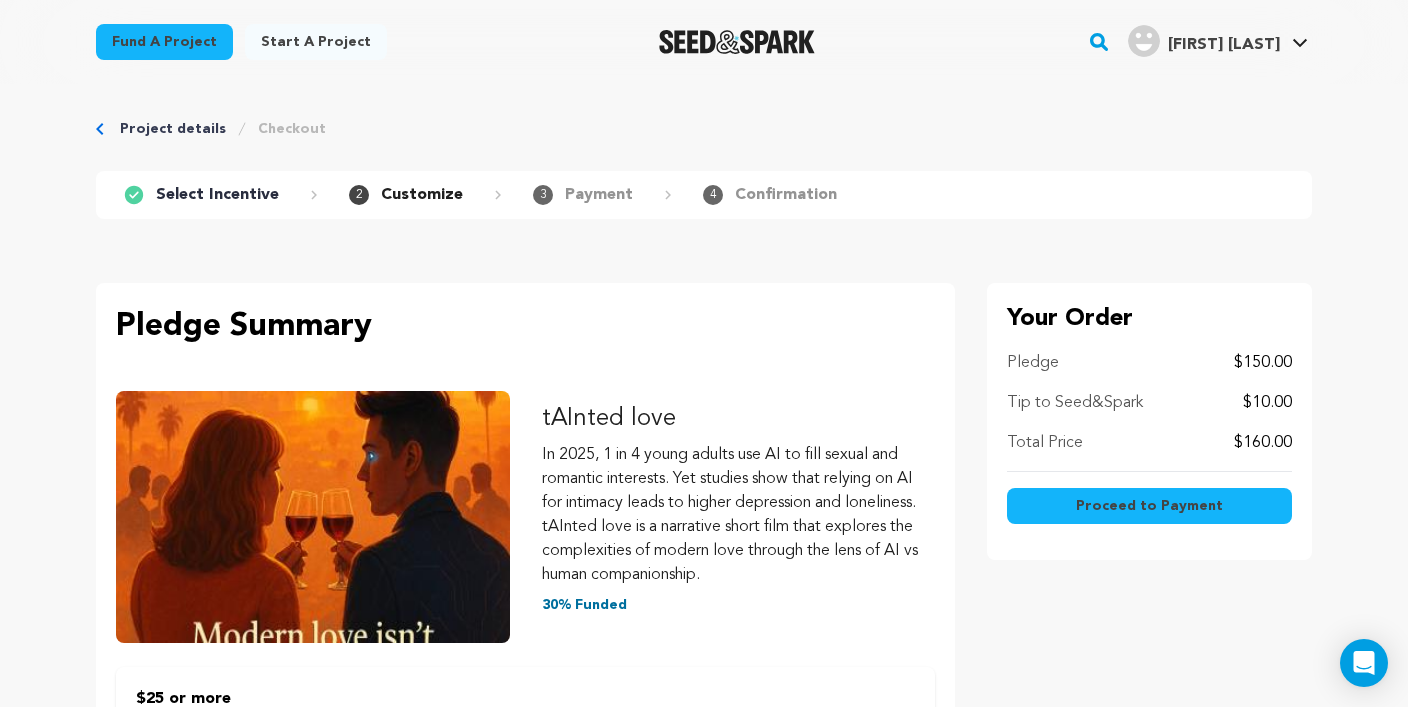 scroll, scrollTop: 0, scrollLeft: 0, axis: both 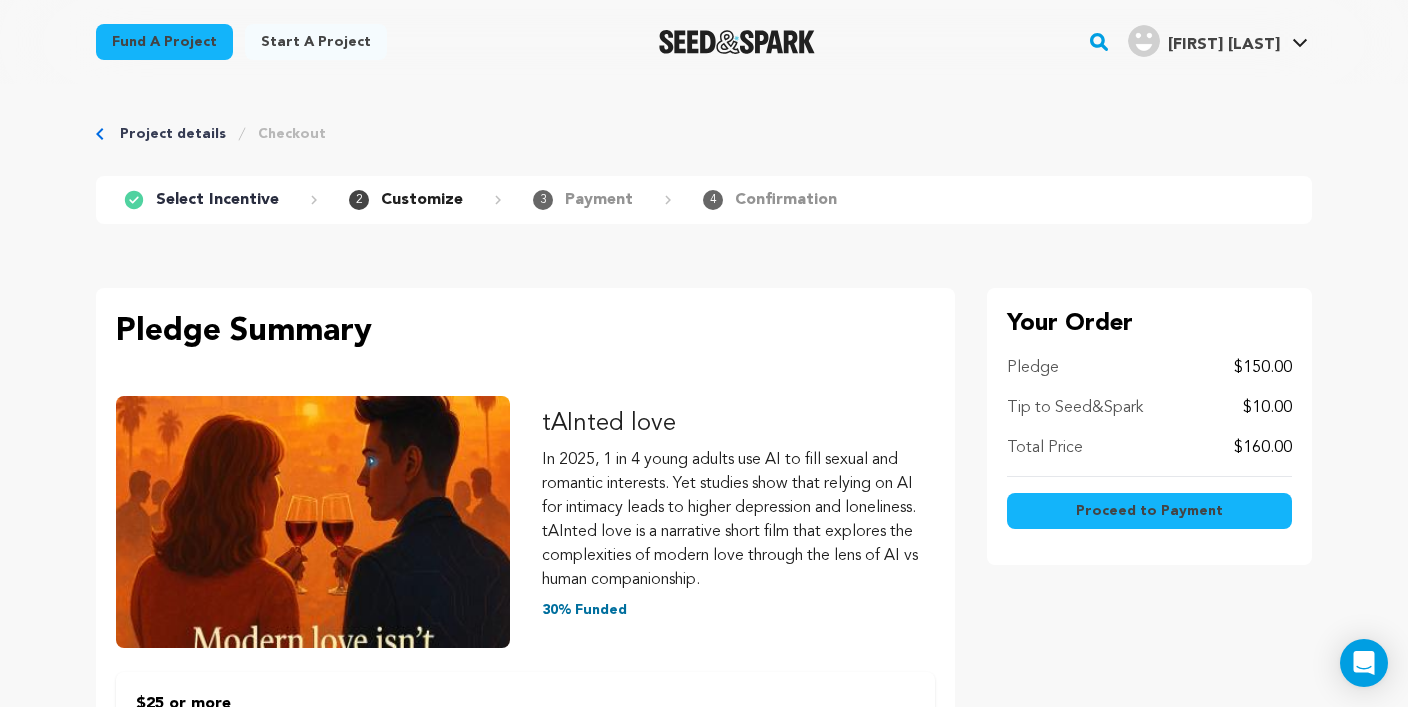 click on "Proceed to Payment" at bounding box center (1149, 511) 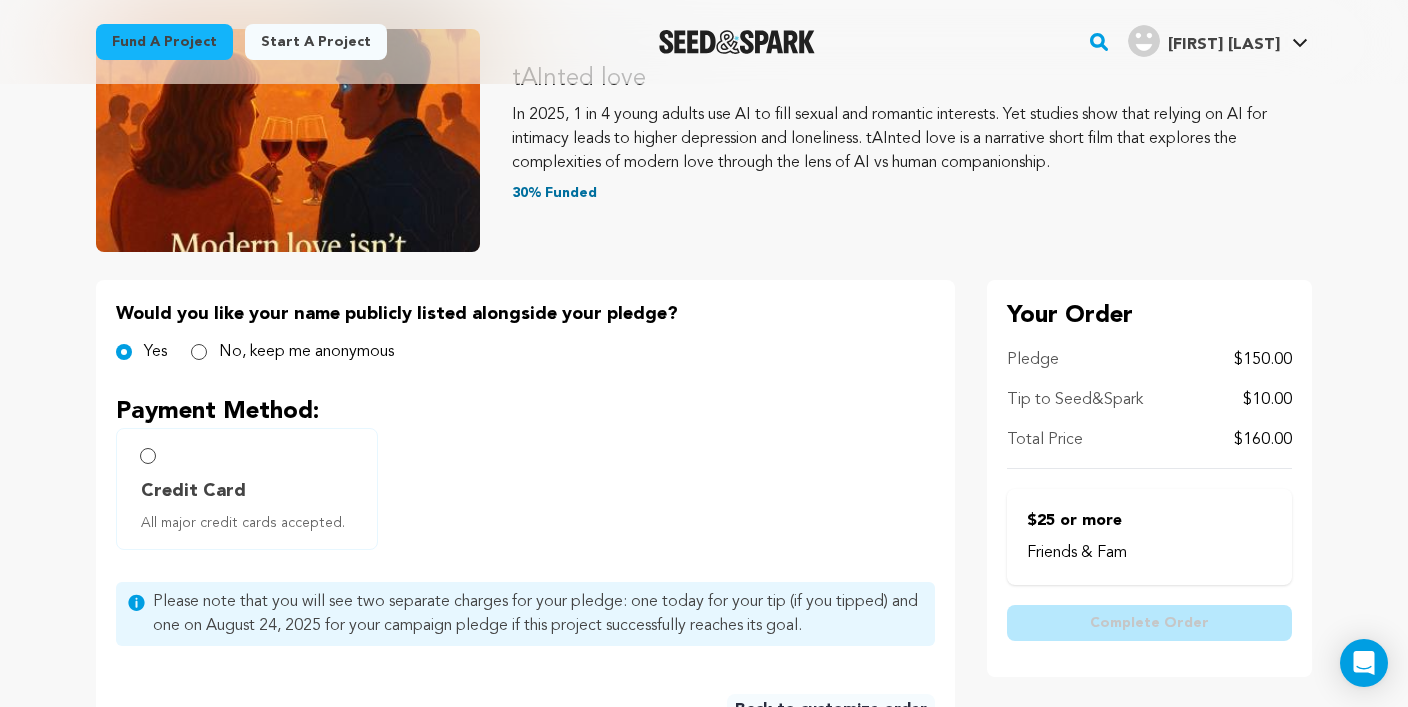 scroll, scrollTop: 363, scrollLeft: 0, axis: vertical 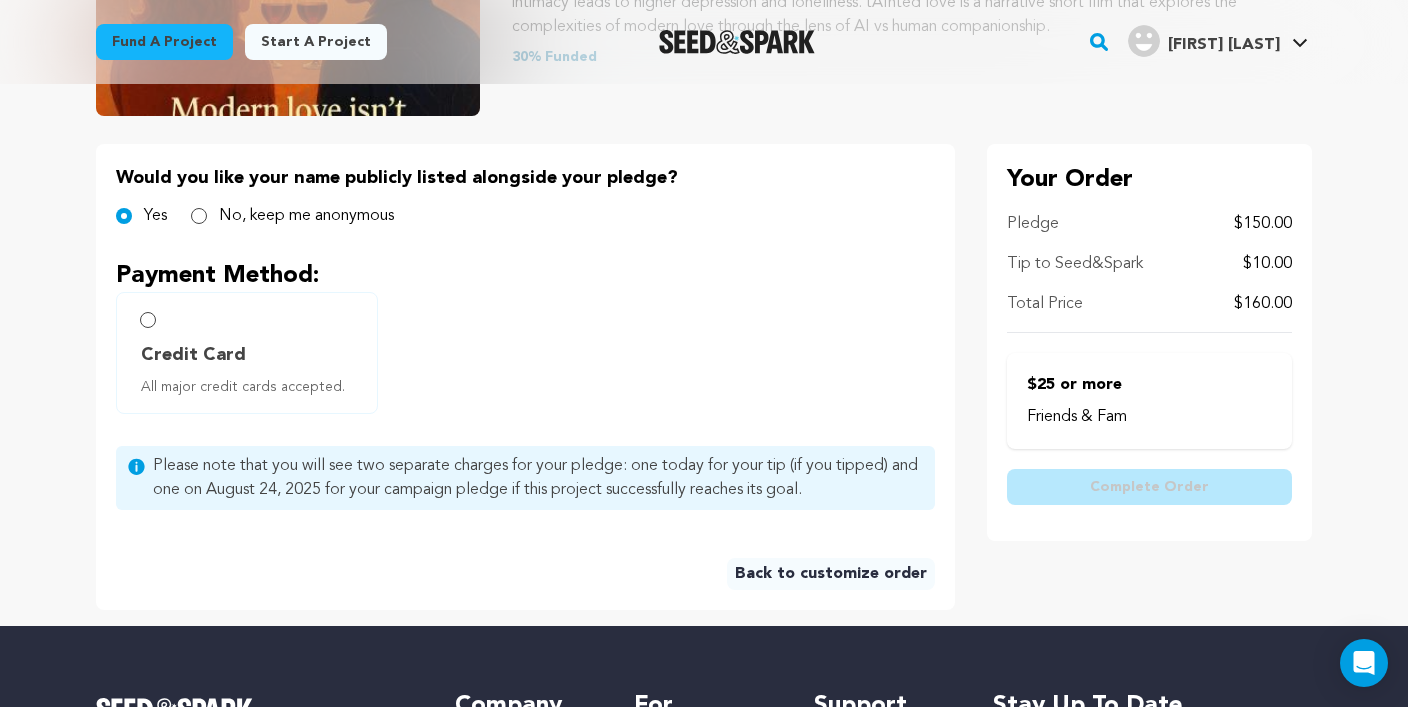click on "Credit Card
All major credit cards accepted." at bounding box center [247, 353] 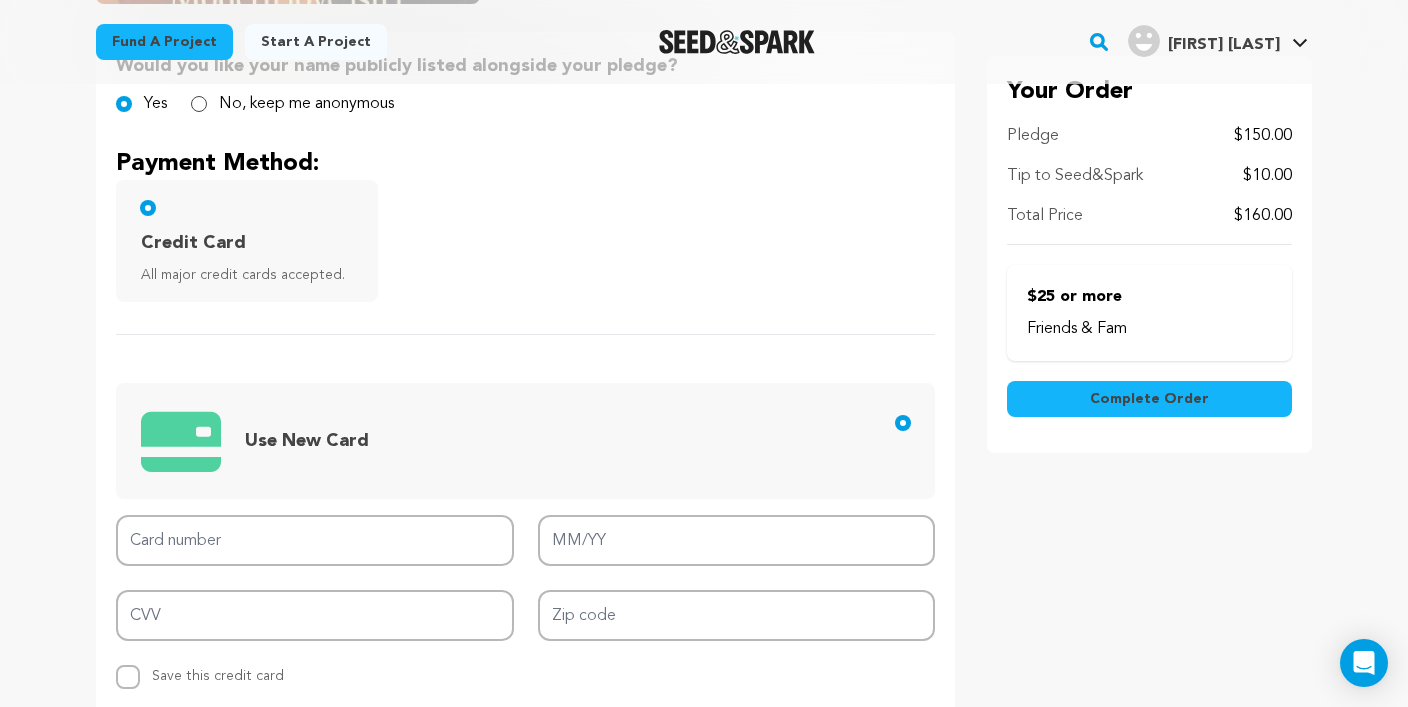scroll, scrollTop: 499, scrollLeft: 0, axis: vertical 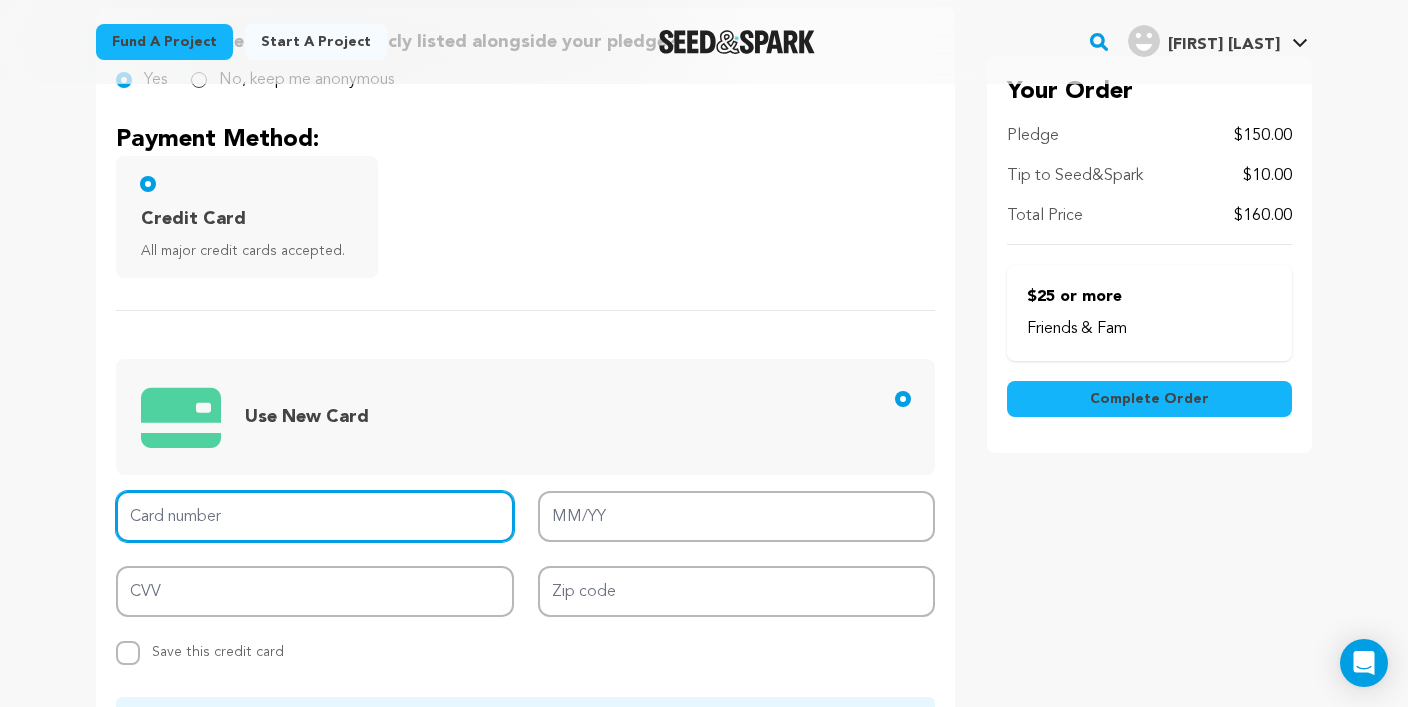 click on "Card number" at bounding box center (315, 516) 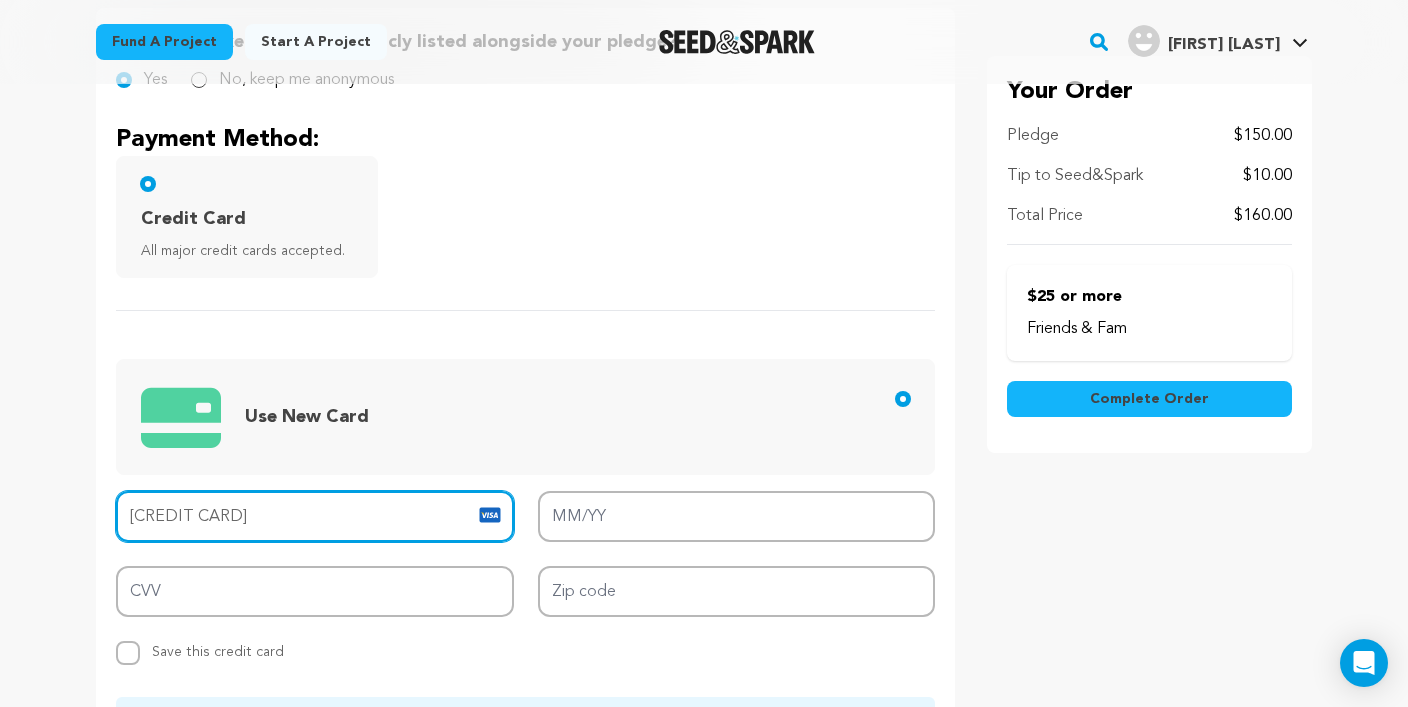 type on "4147 2027 0201 7458" 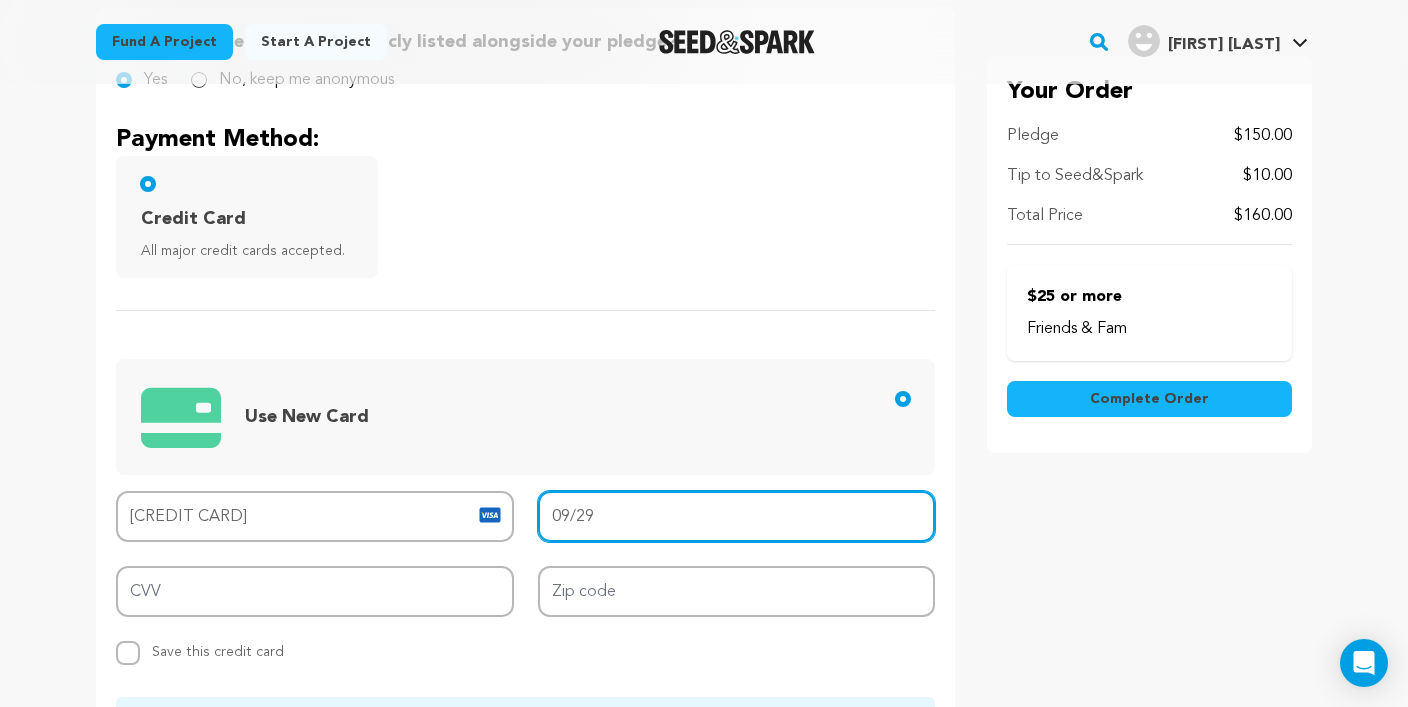 type on "09/29" 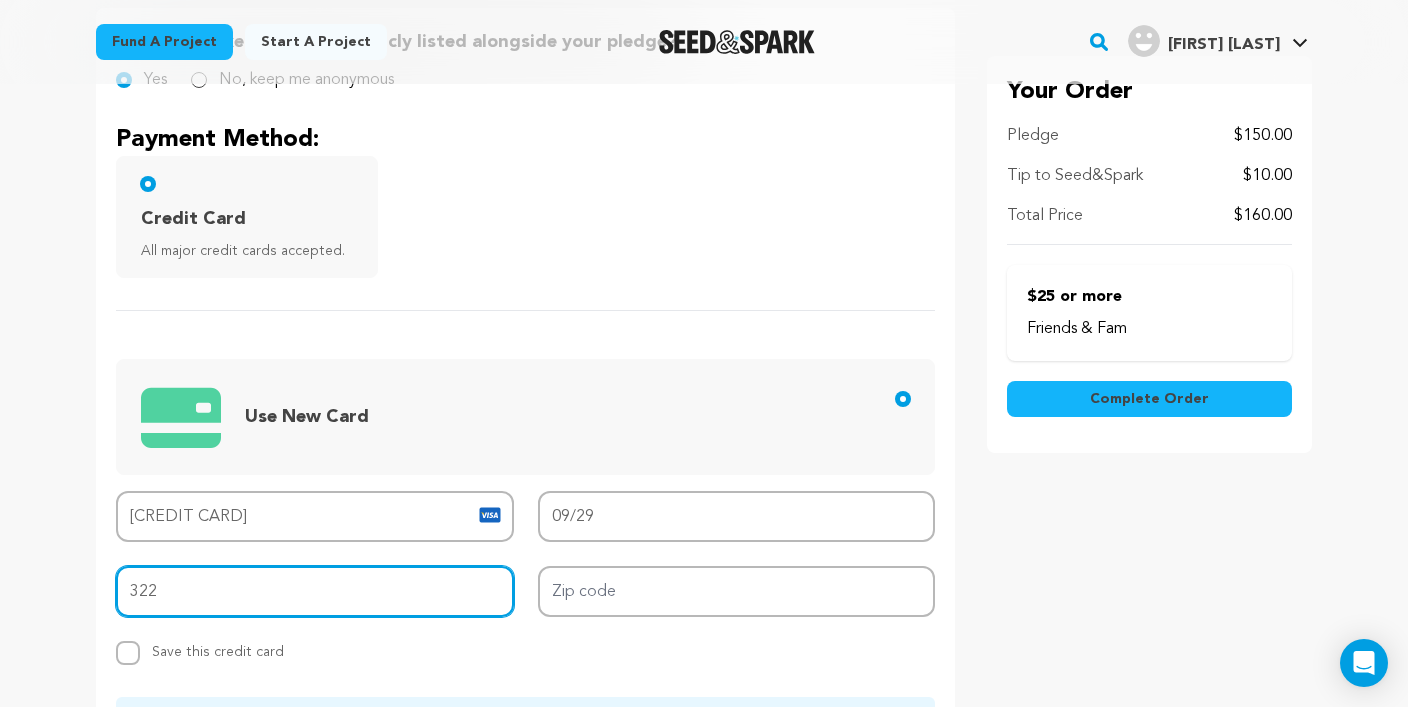 type on "322" 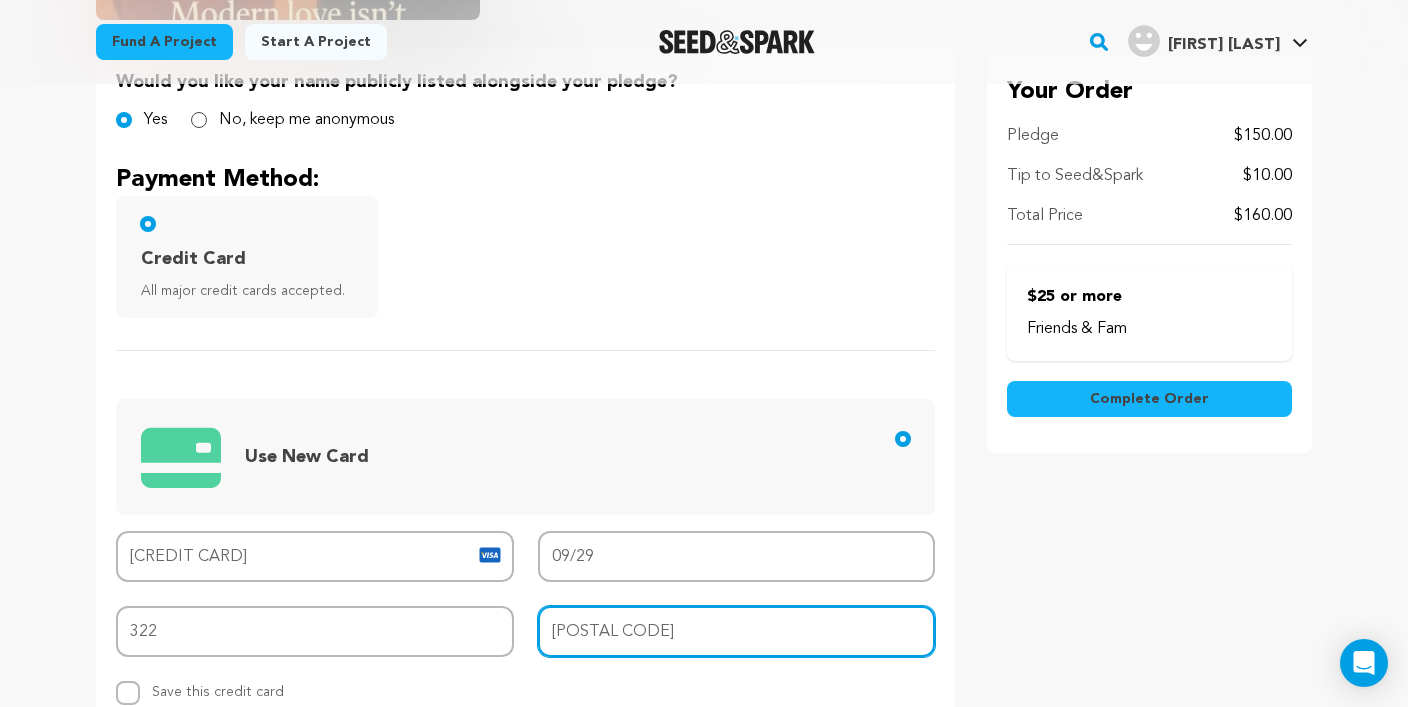 scroll, scrollTop: 461, scrollLeft: 0, axis: vertical 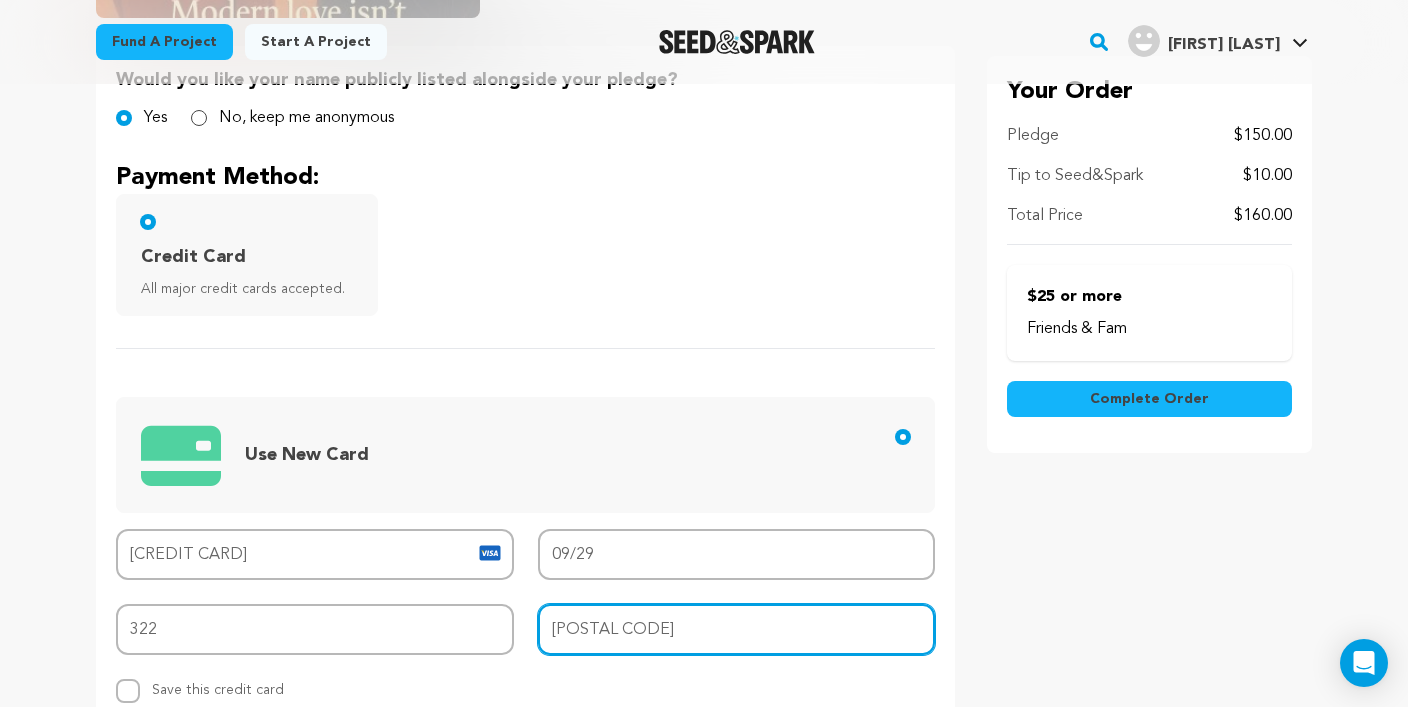 type on "97211" 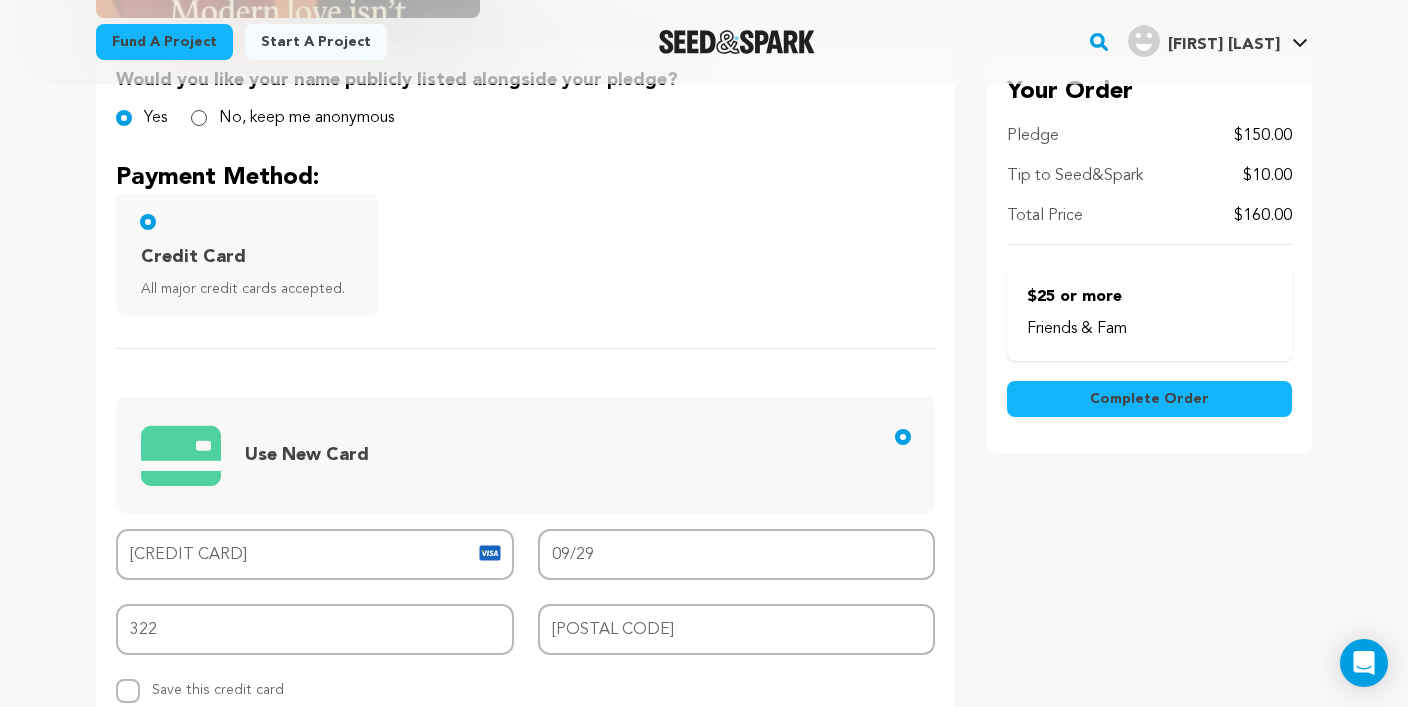 click on "Complete Order" at bounding box center (1149, 399) 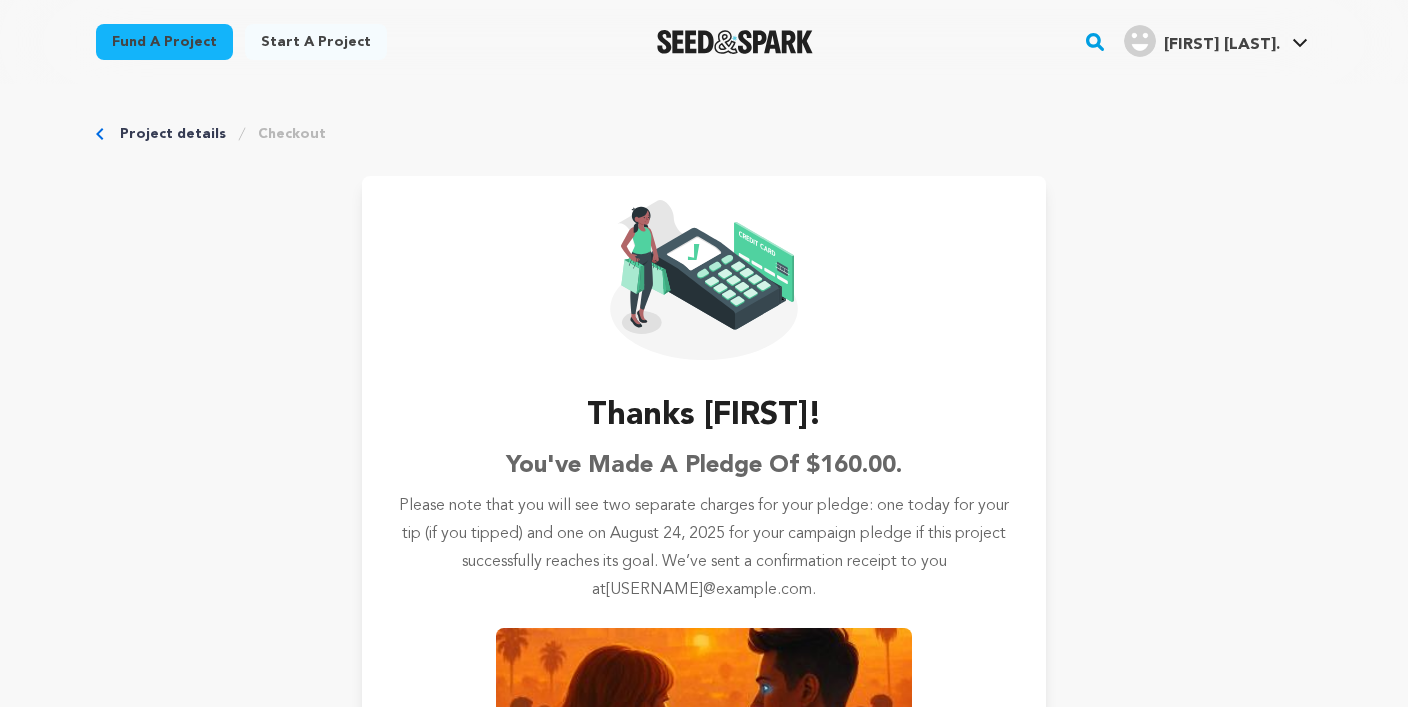 scroll, scrollTop: 0, scrollLeft: 0, axis: both 